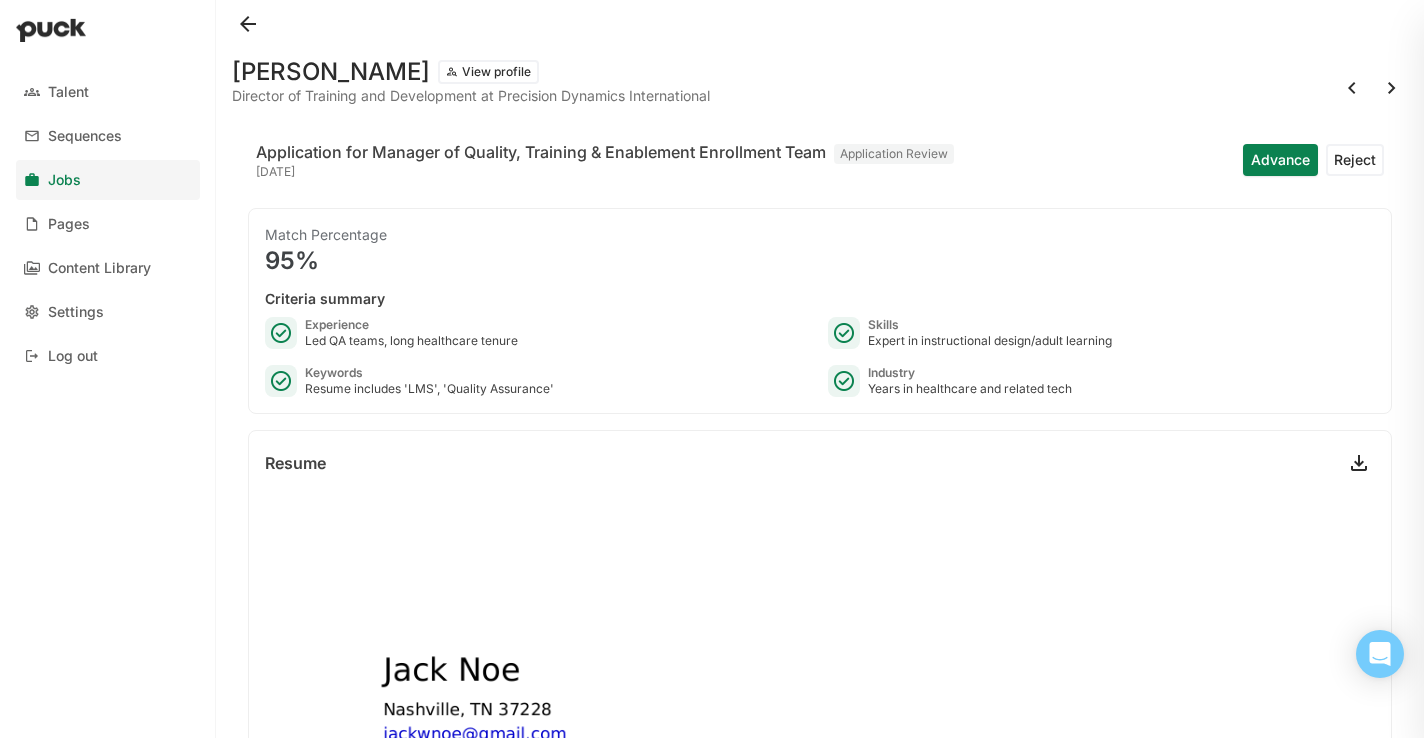 scroll, scrollTop: 0, scrollLeft: 0, axis: both 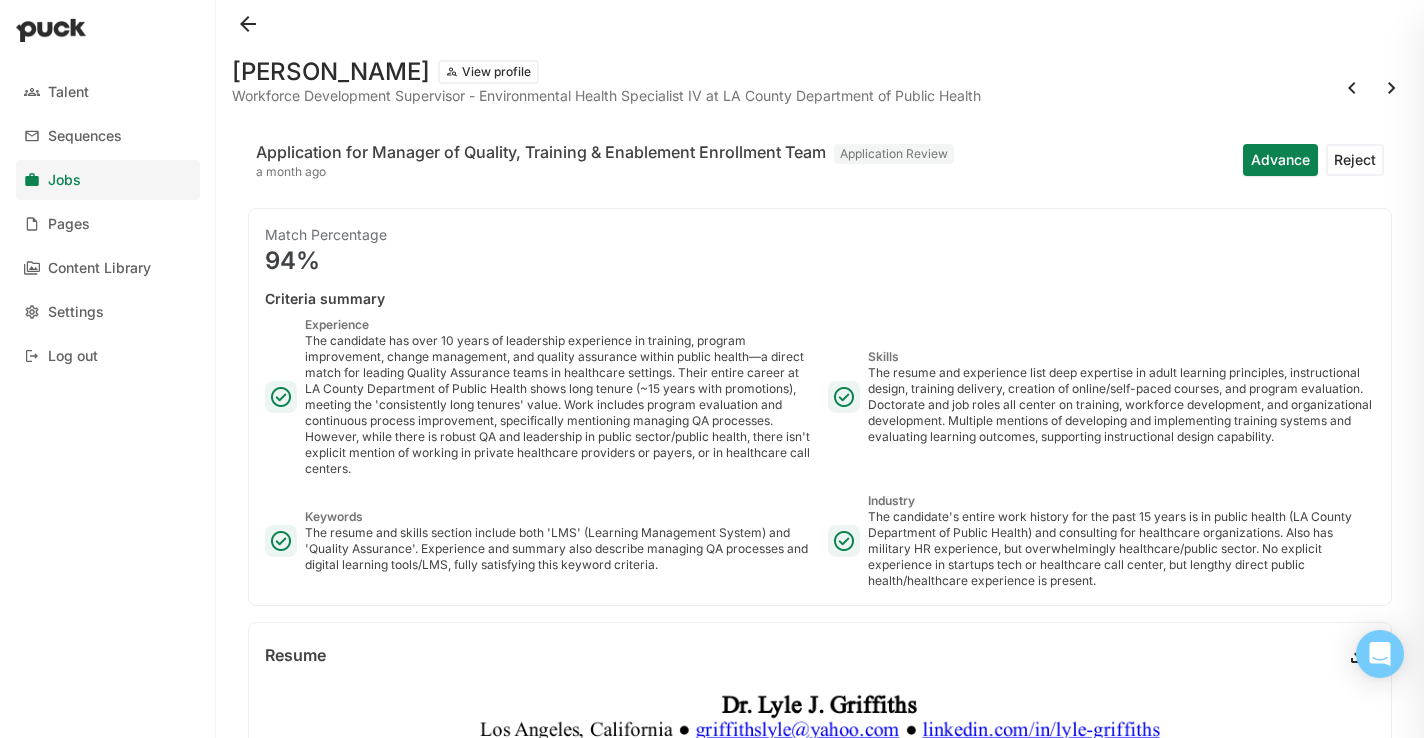 click at bounding box center (1392, 88) 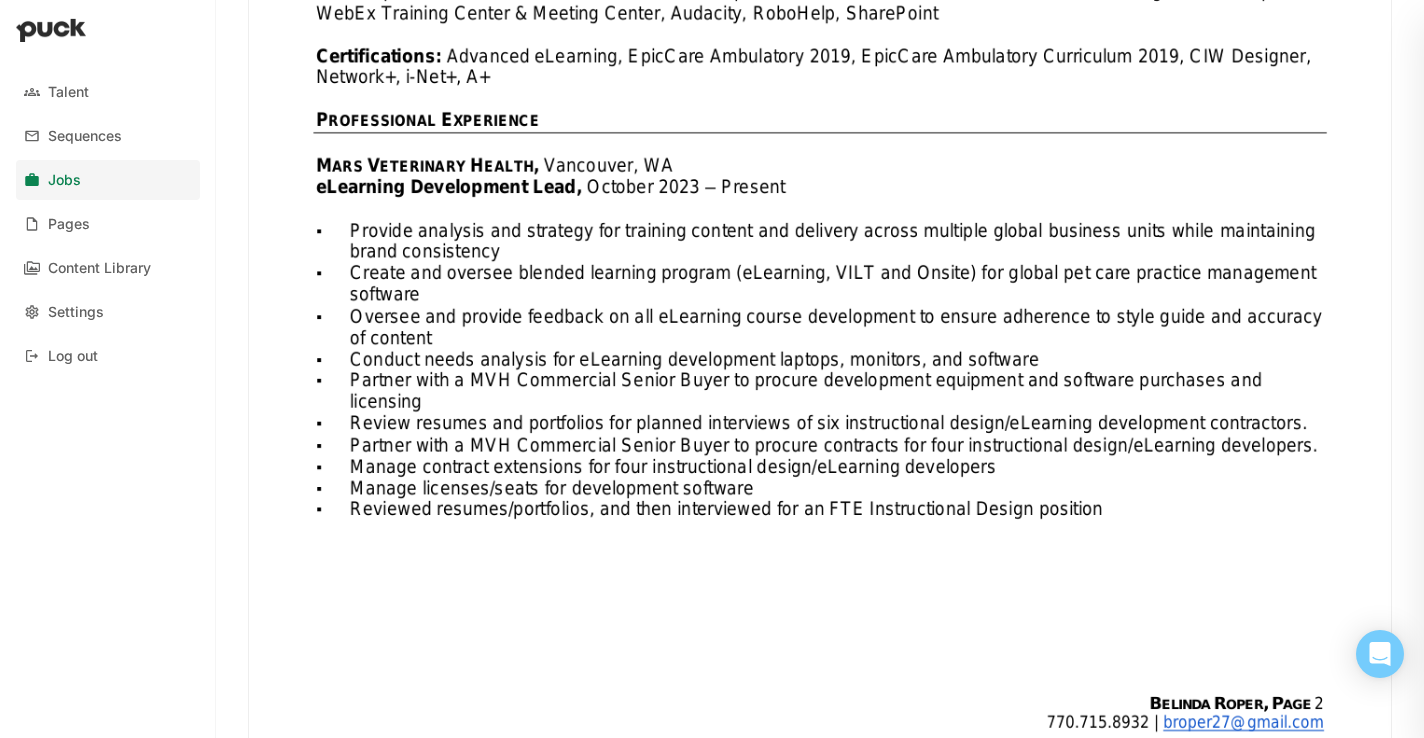 scroll, scrollTop: 1166, scrollLeft: 0, axis: vertical 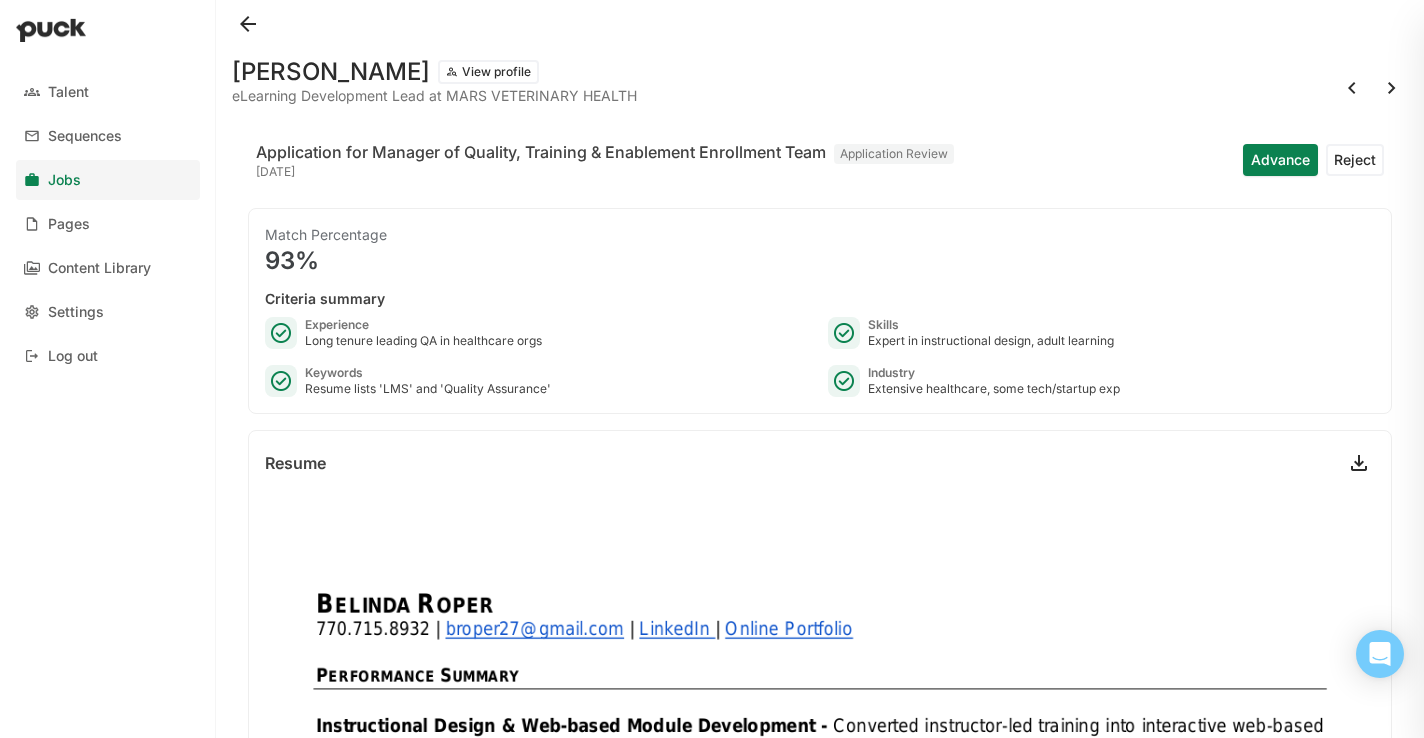 click at bounding box center [1392, 88] 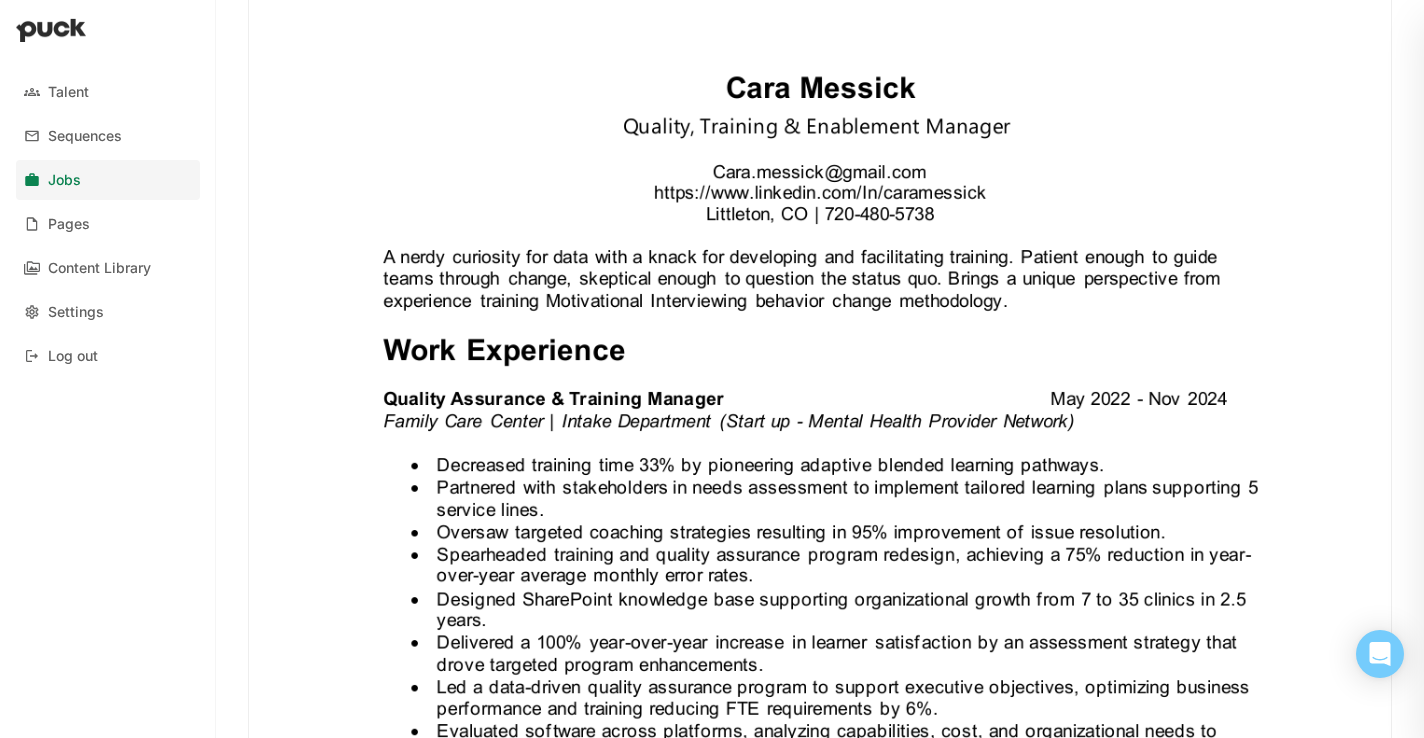 scroll, scrollTop: 0, scrollLeft: 0, axis: both 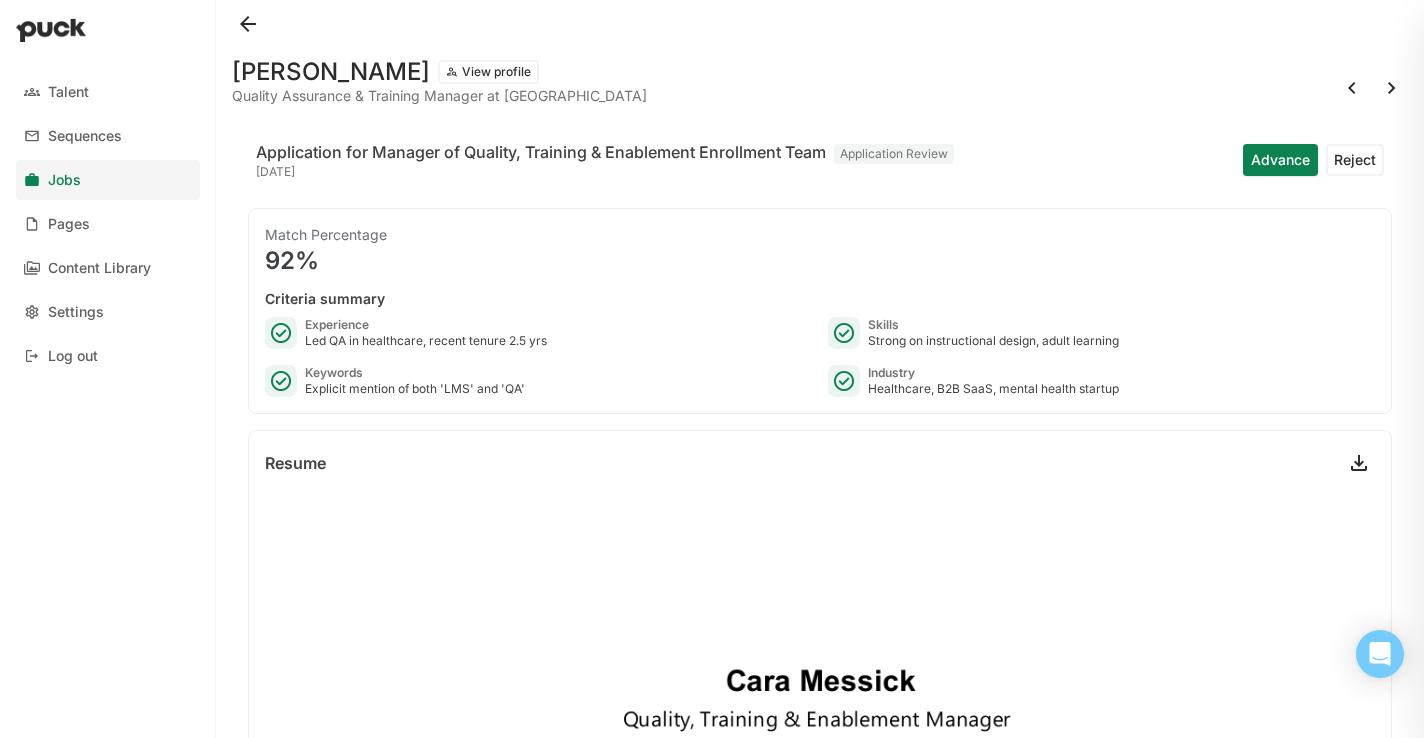 click at bounding box center [1392, 88] 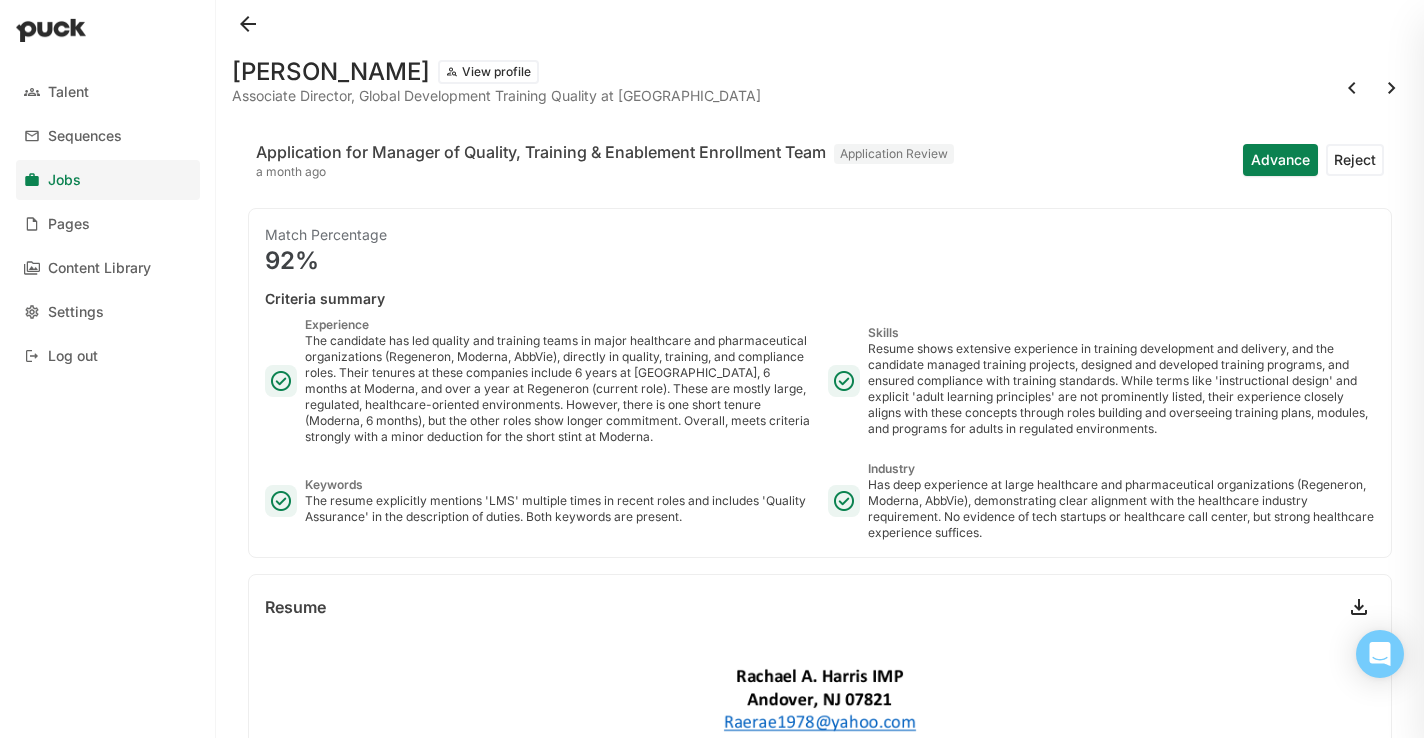click at bounding box center [1392, 88] 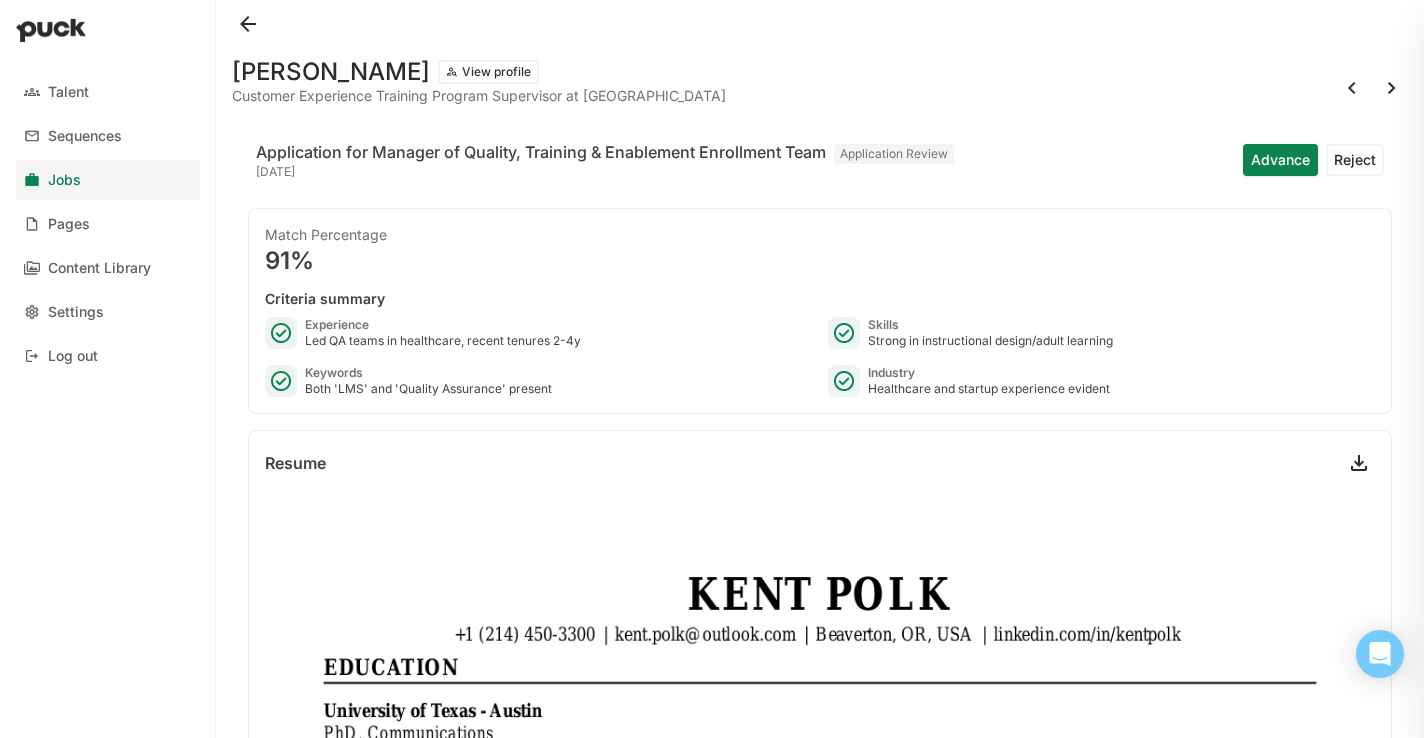 click at bounding box center (1392, 88) 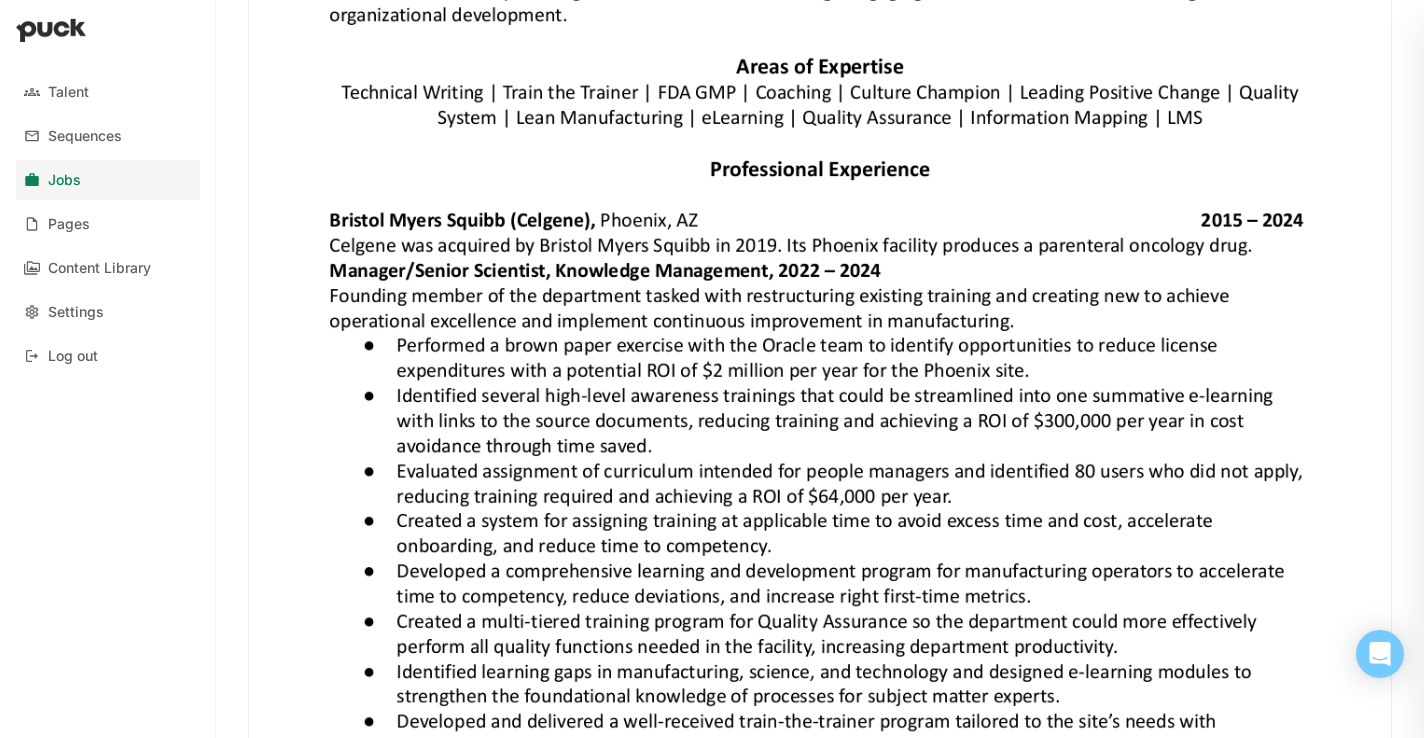 scroll, scrollTop: 0, scrollLeft: 0, axis: both 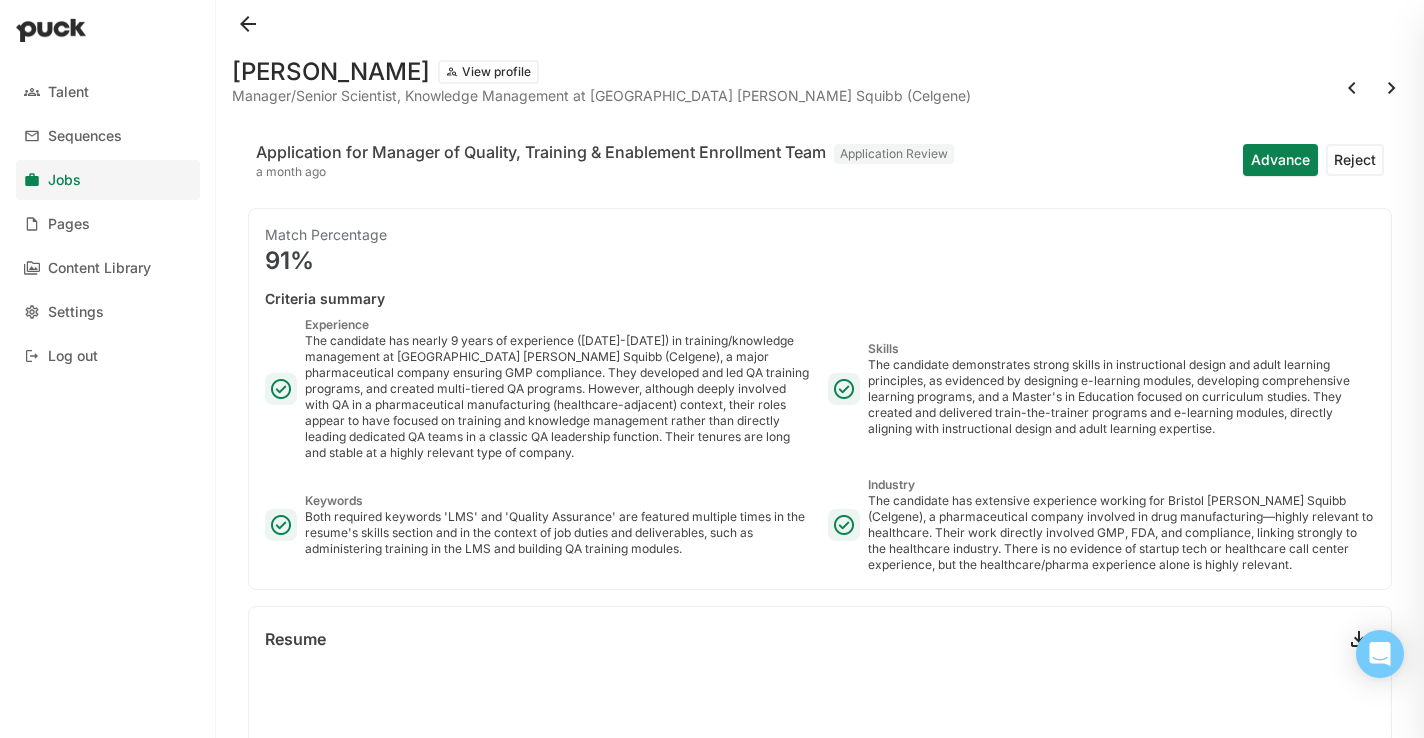 click at bounding box center [1392, 88] 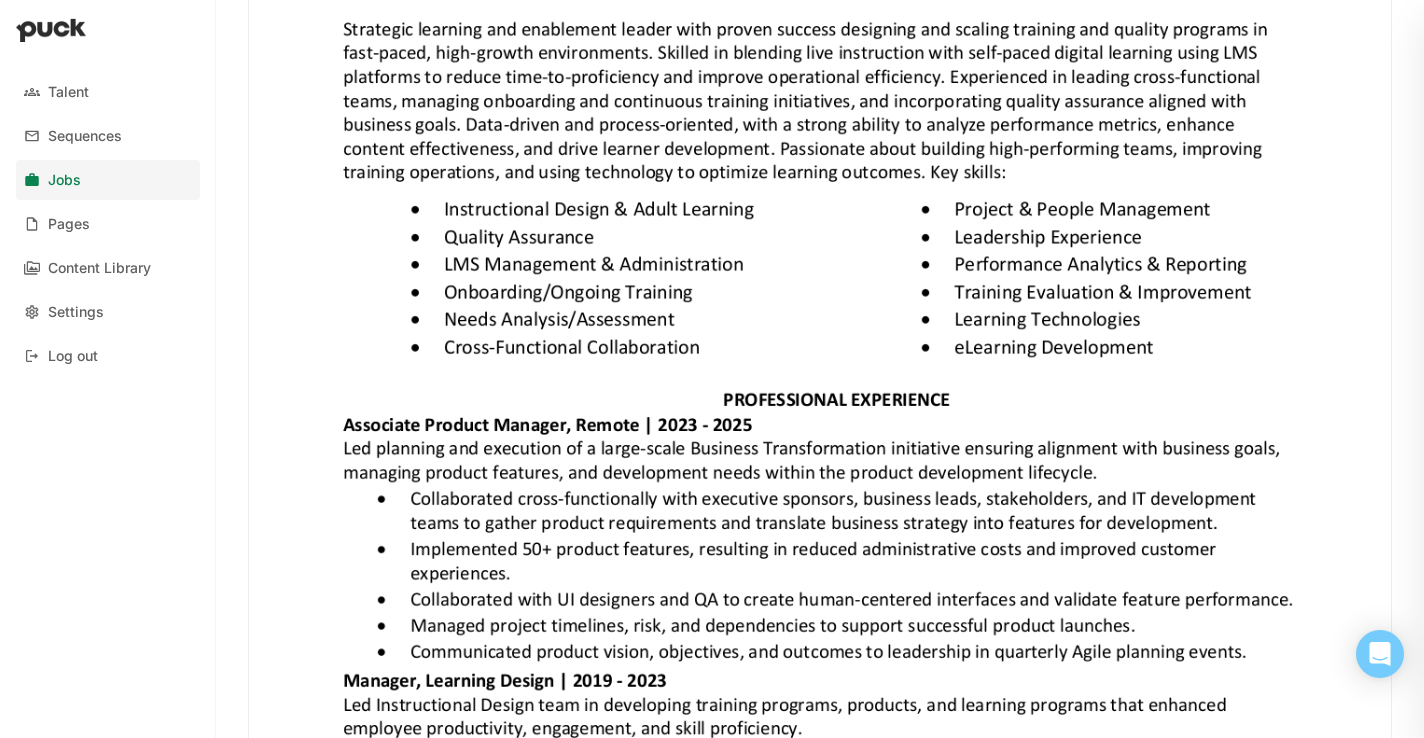 scroll, scrollTop: 542, scrollLeft: 0, axis: vertical 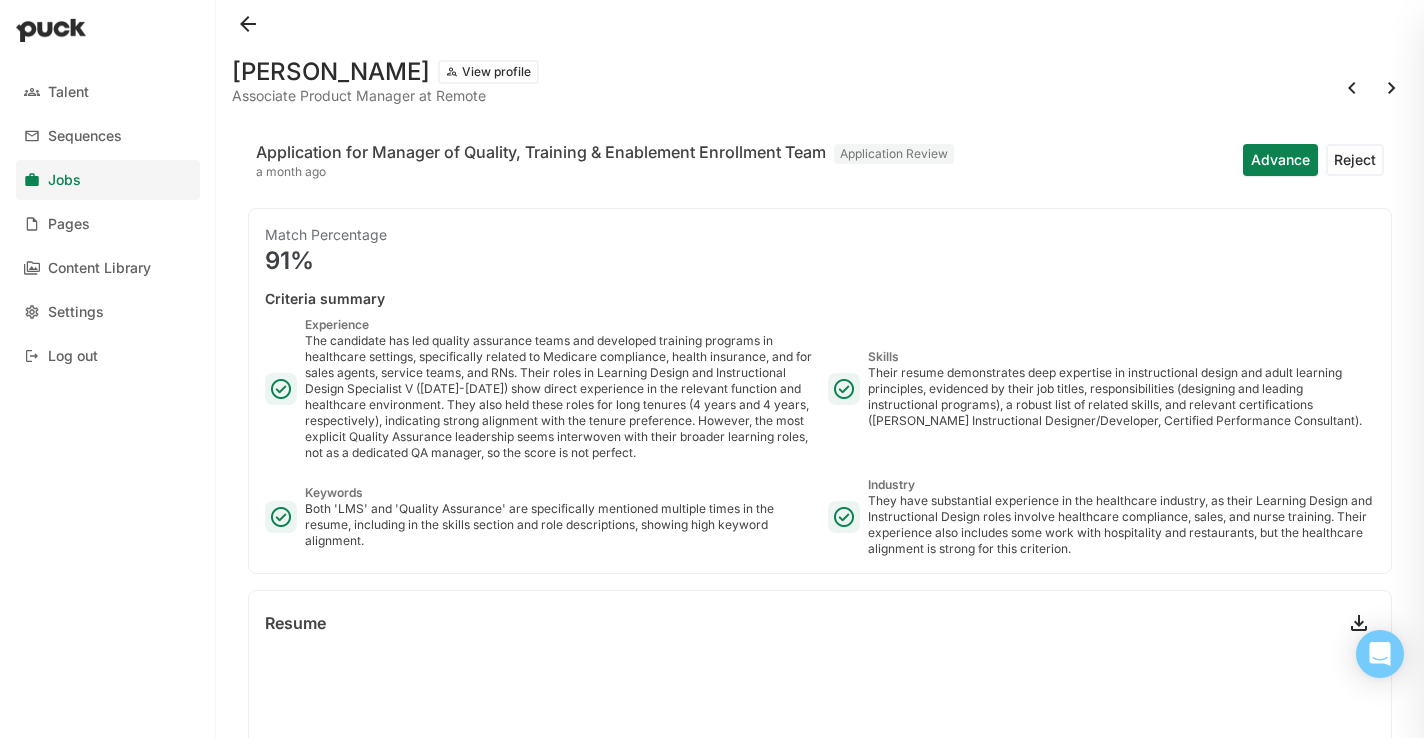 click at bounding box center [1392, 88] 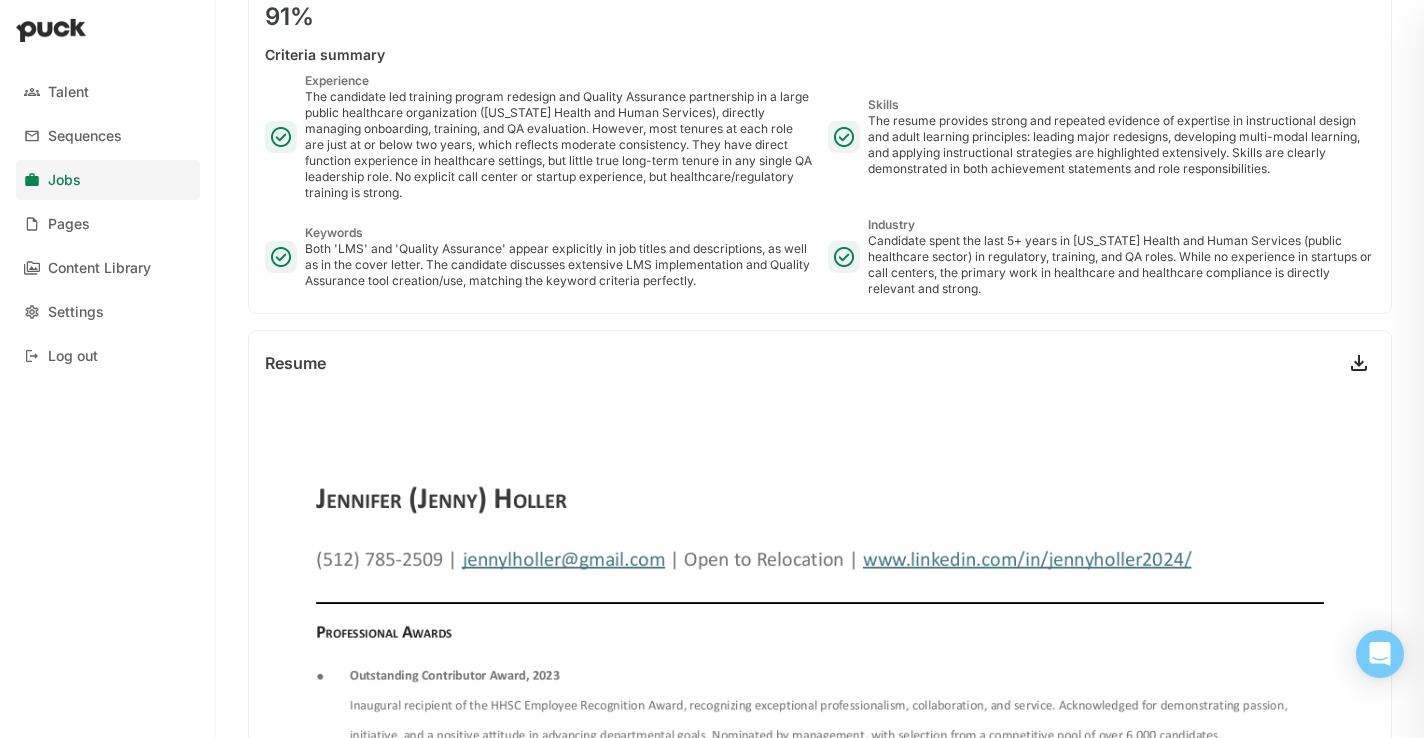 scroll, scrollTop: 262, scrollLeft: 0, axis: vertical 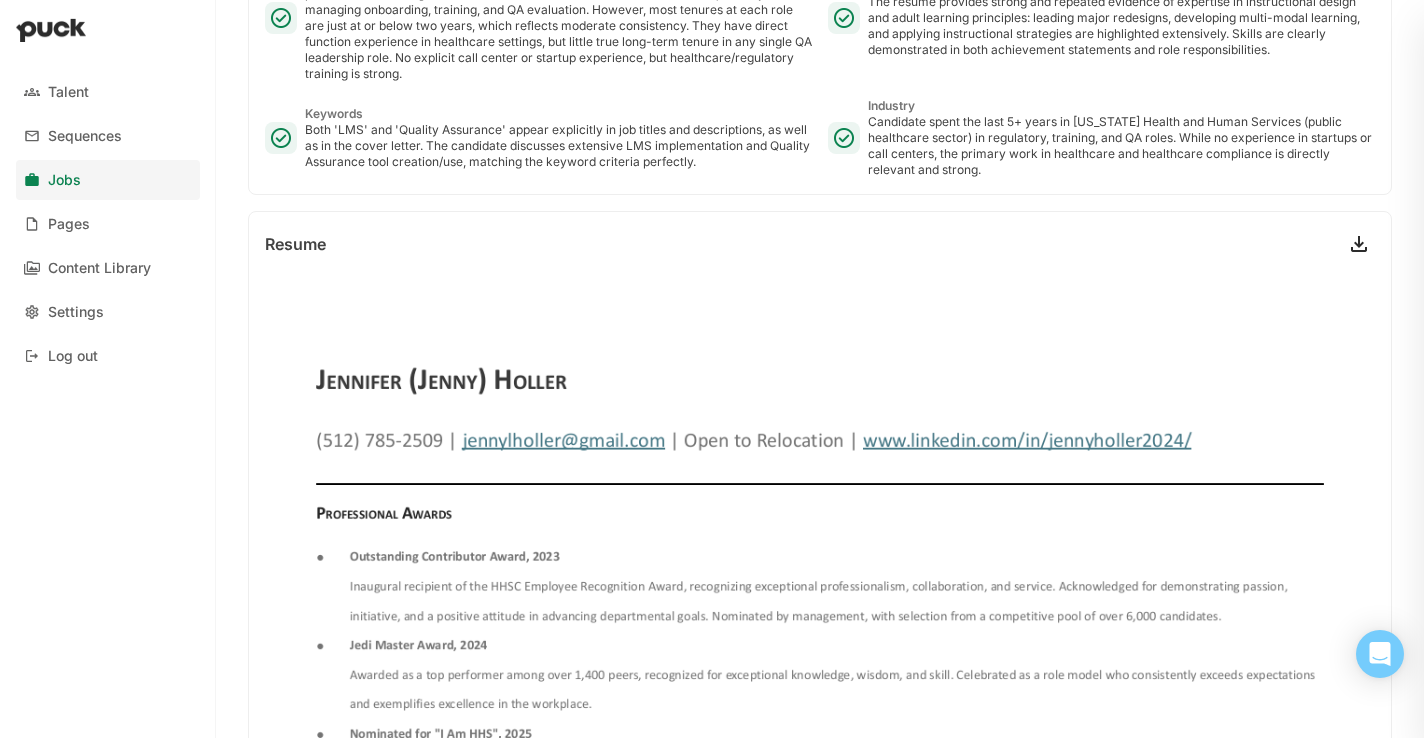 click at bounding box center (820, 1754) 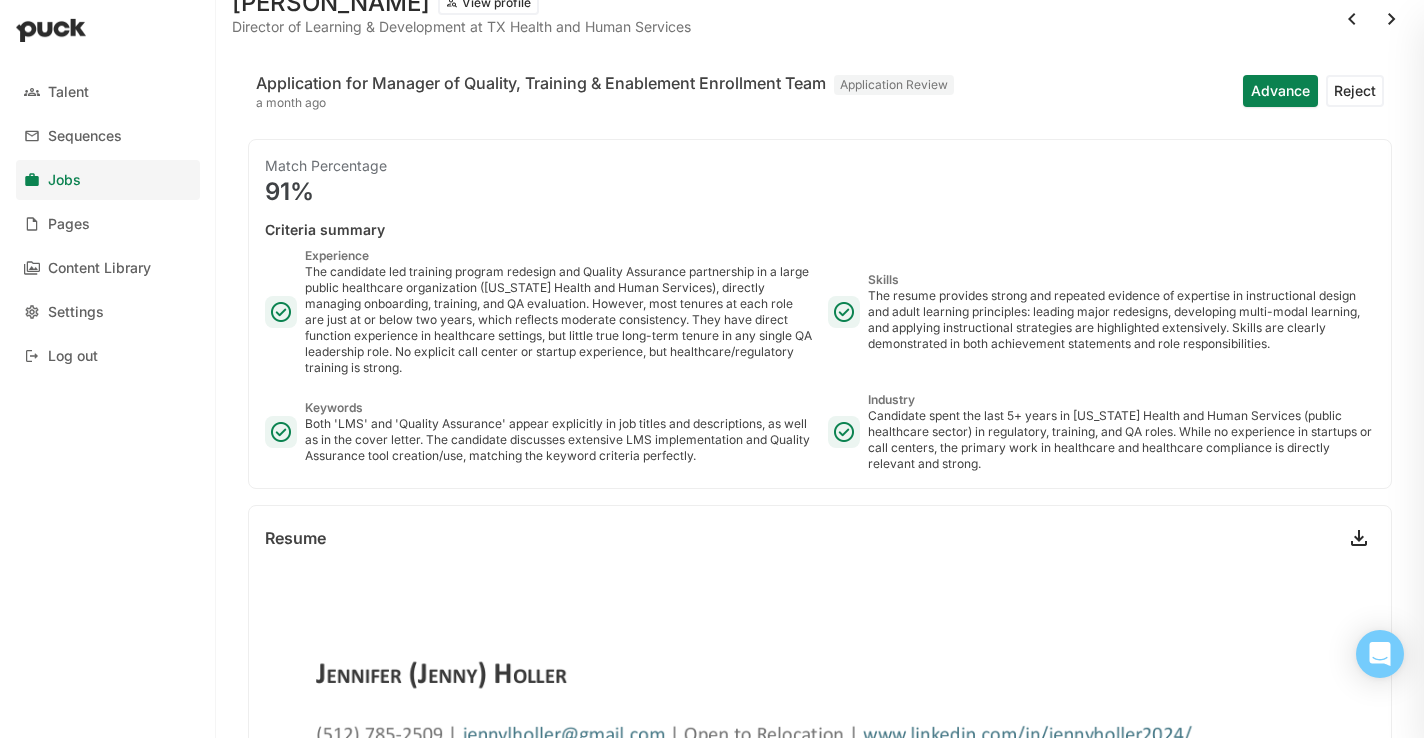 scroll, scrollTop: 0, scrollLeft: 0, axis: both 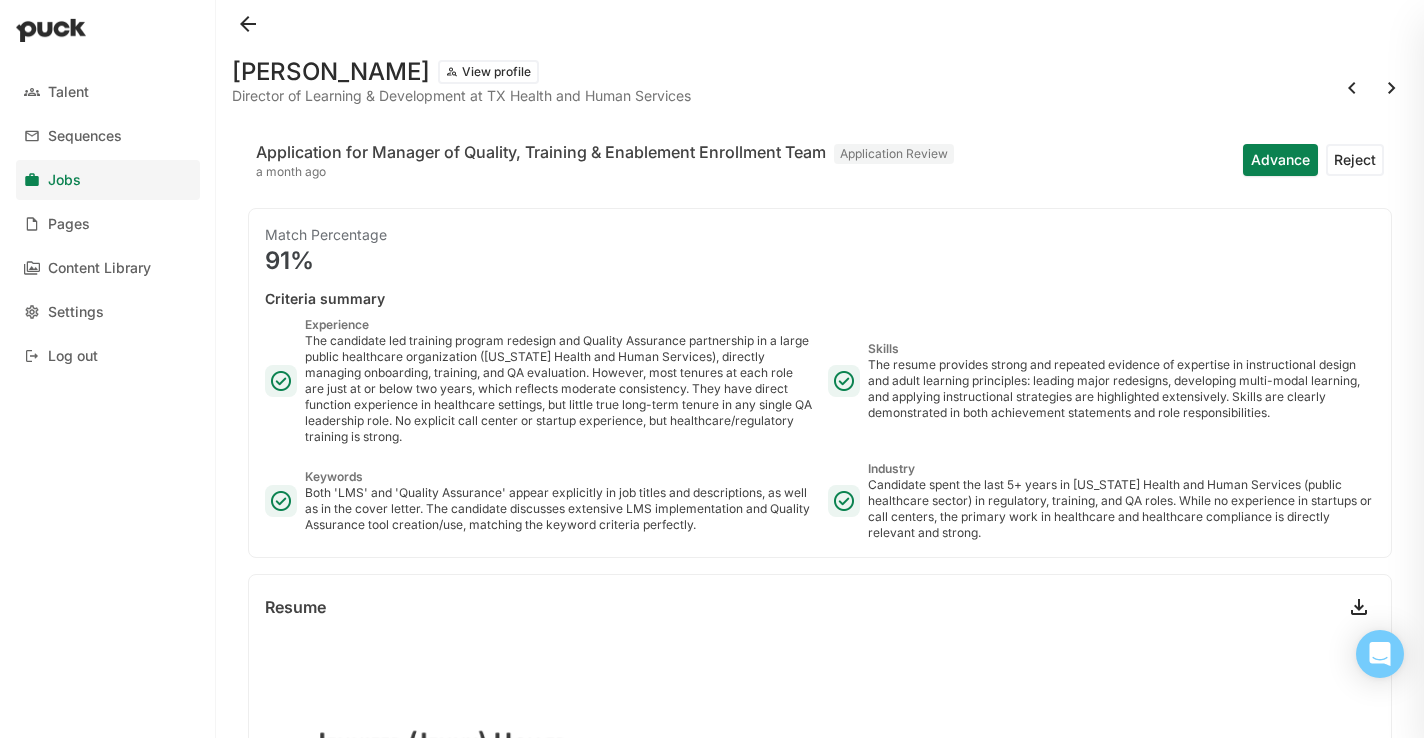 click at bounding box center [1392, 88] 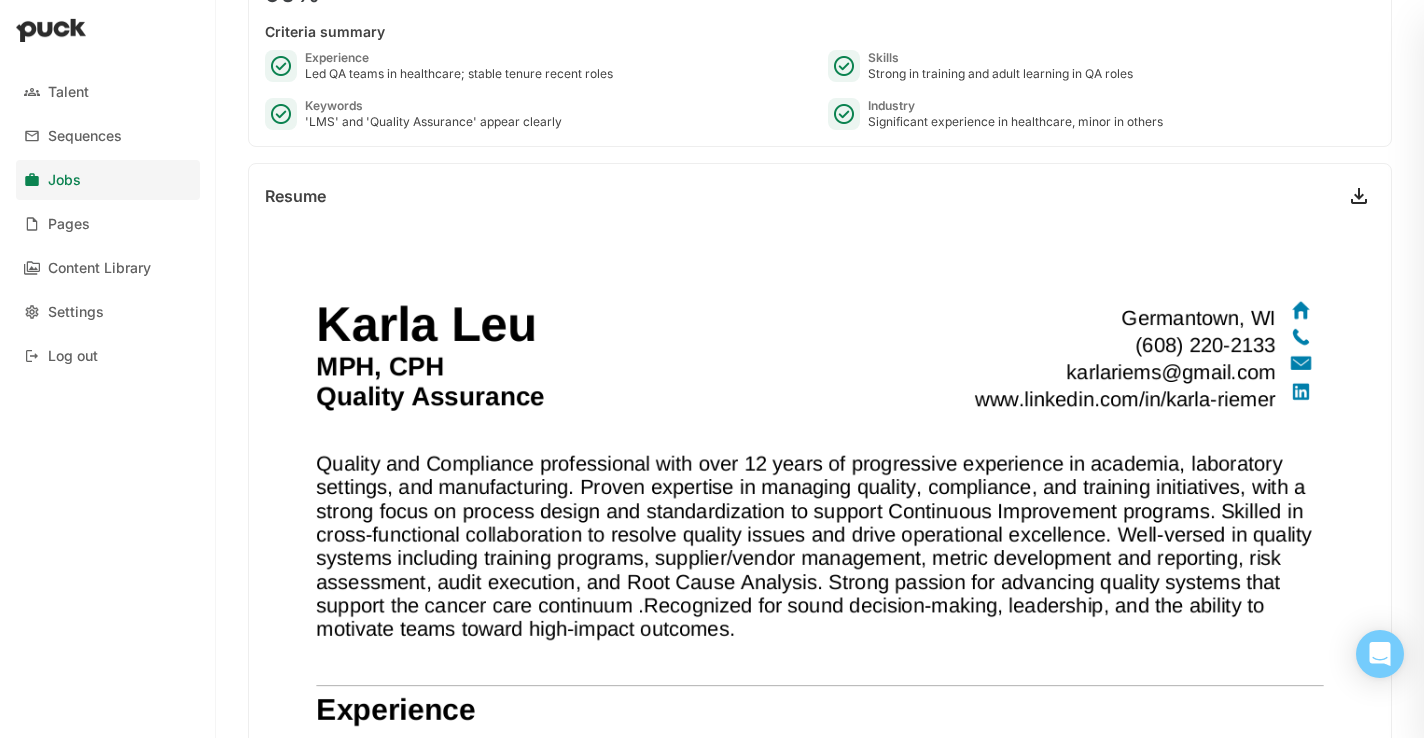 scroll, scrollTop: 269, scrollLeft: 0, axis: vertical 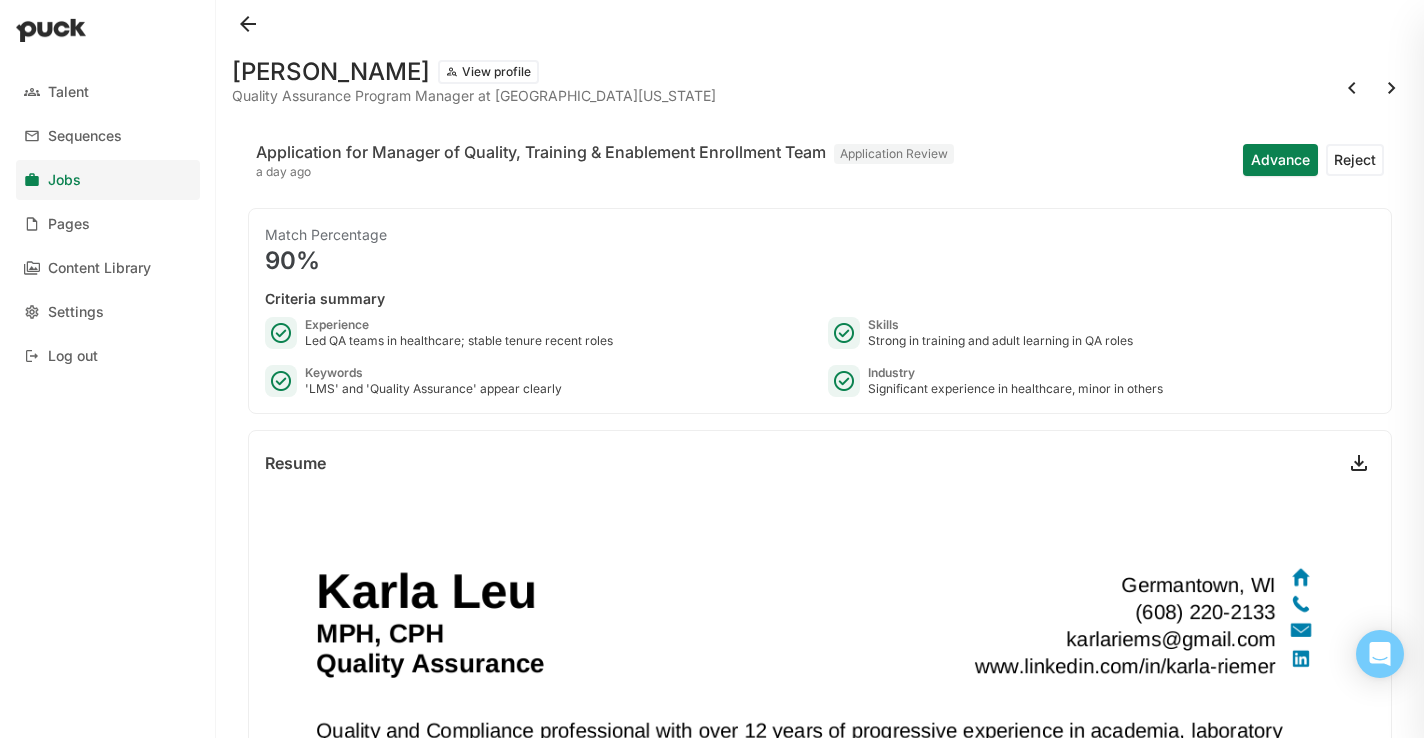 click at bounding box center (1392, 88) 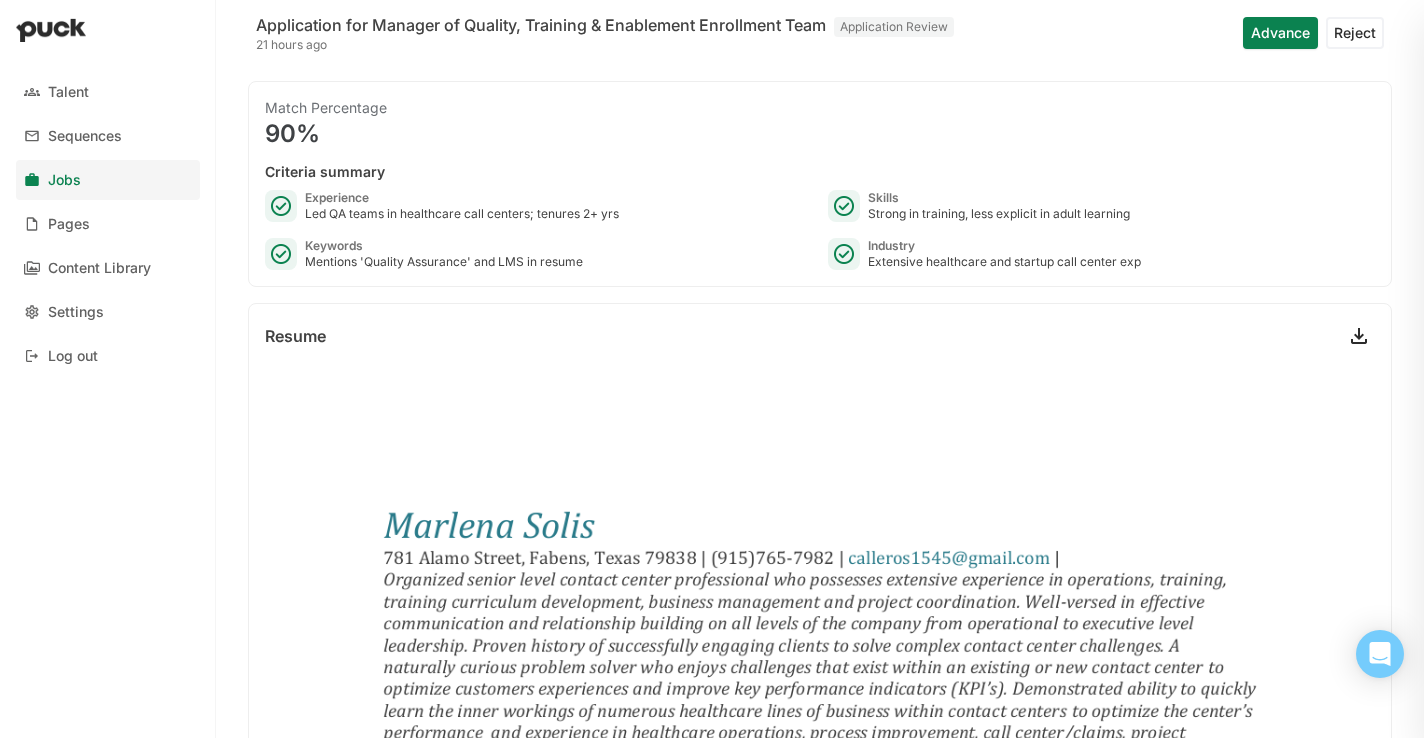scroll, scrollTop: 0, scrollLeft: 0, axis: both 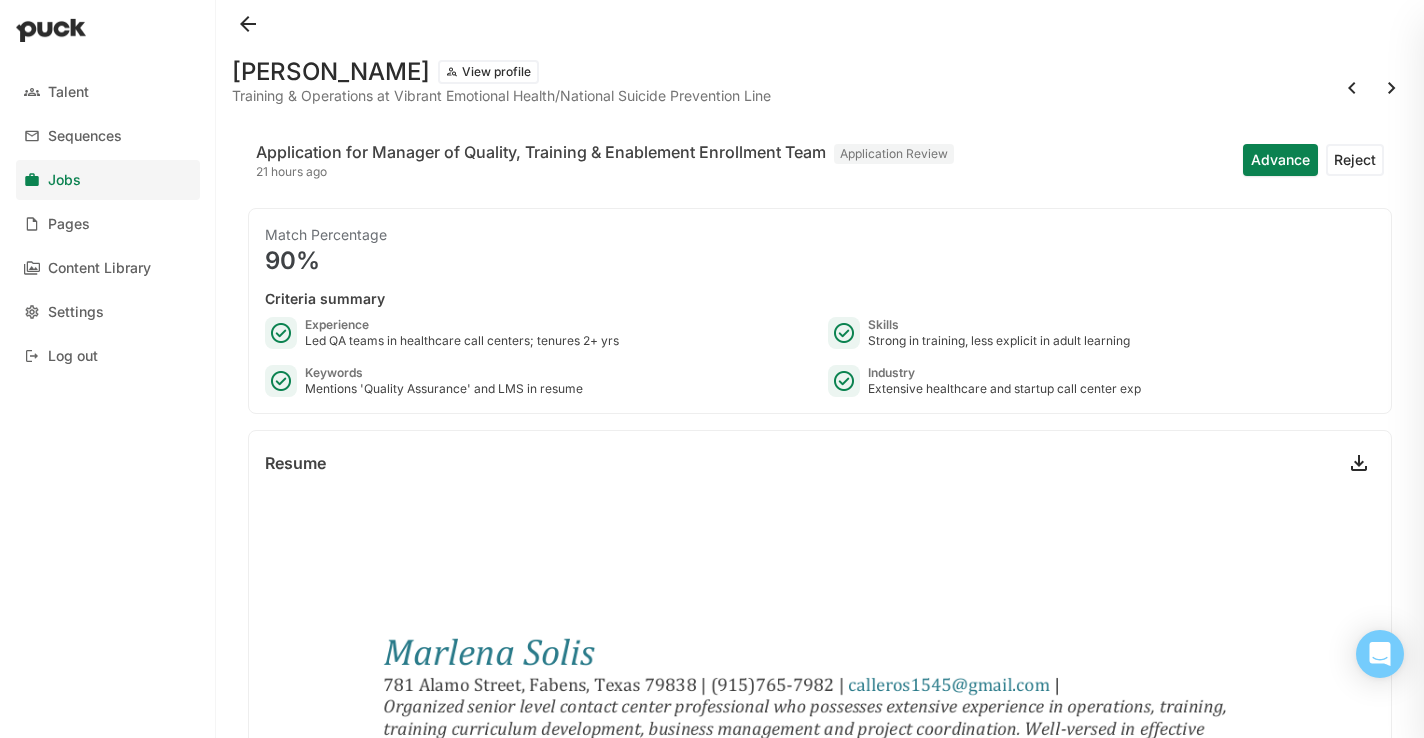 click at bounding box center [1392, 88] 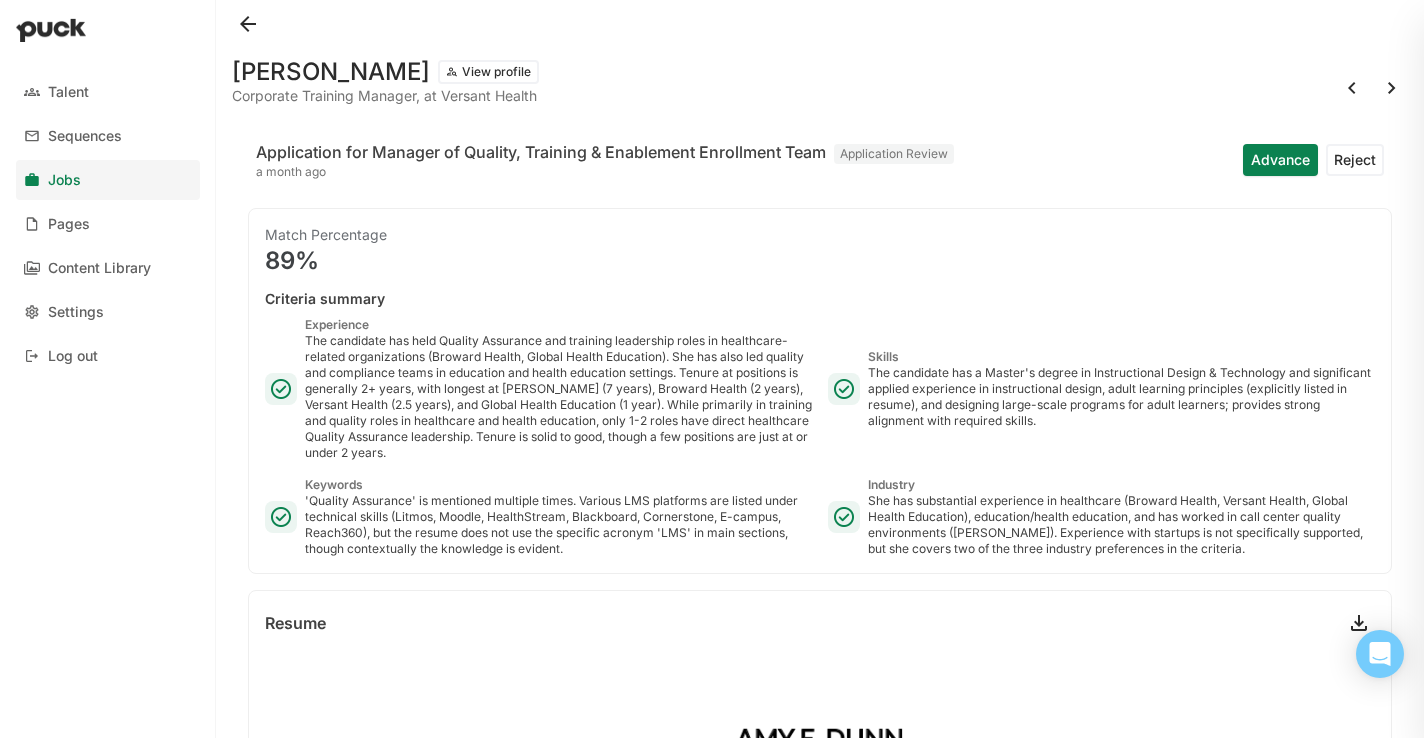 click at bounding box center (1392, 88) 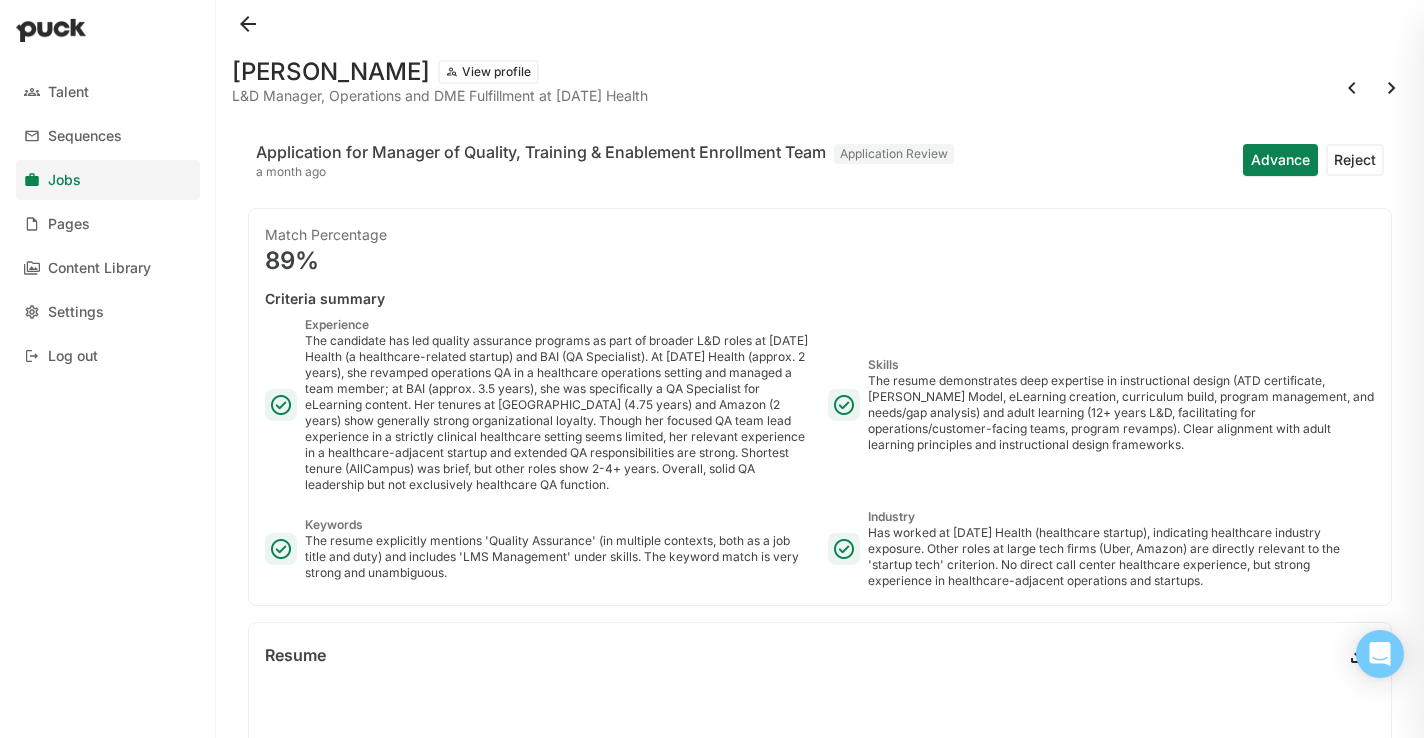 scroll, scrollTop: 47, scrollLeft: 0, axis: vertical 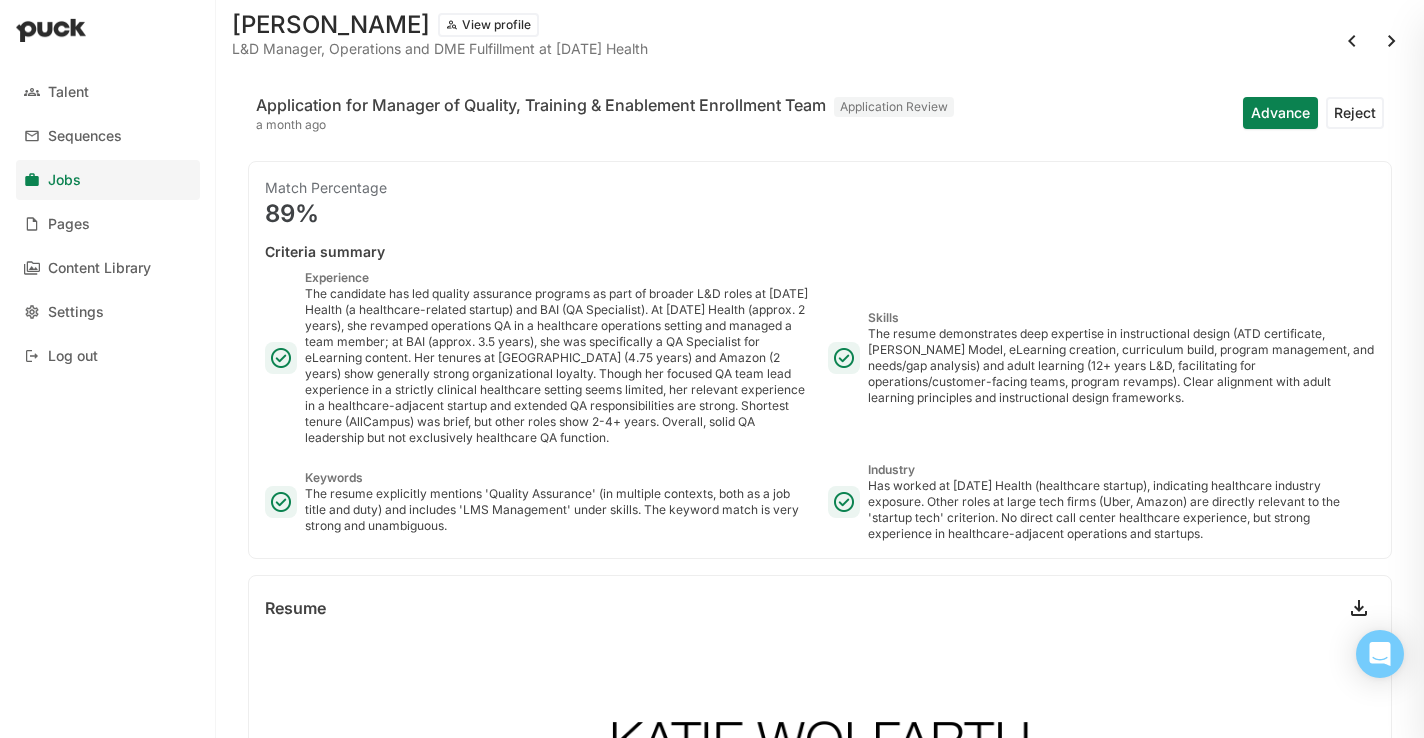 click at bounding box center (1392, 41) 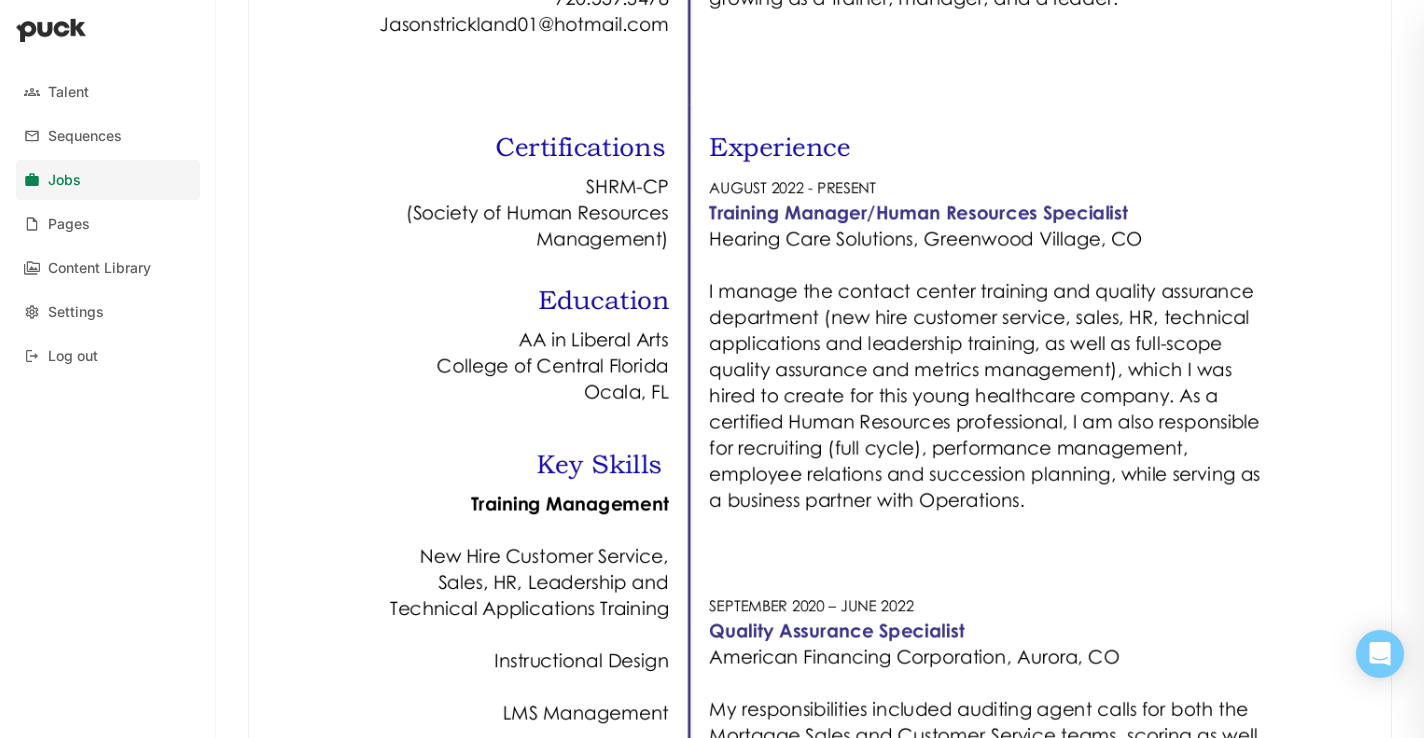 scroll, scrollTop: 979, scrollLeft: 0, axis: vertical 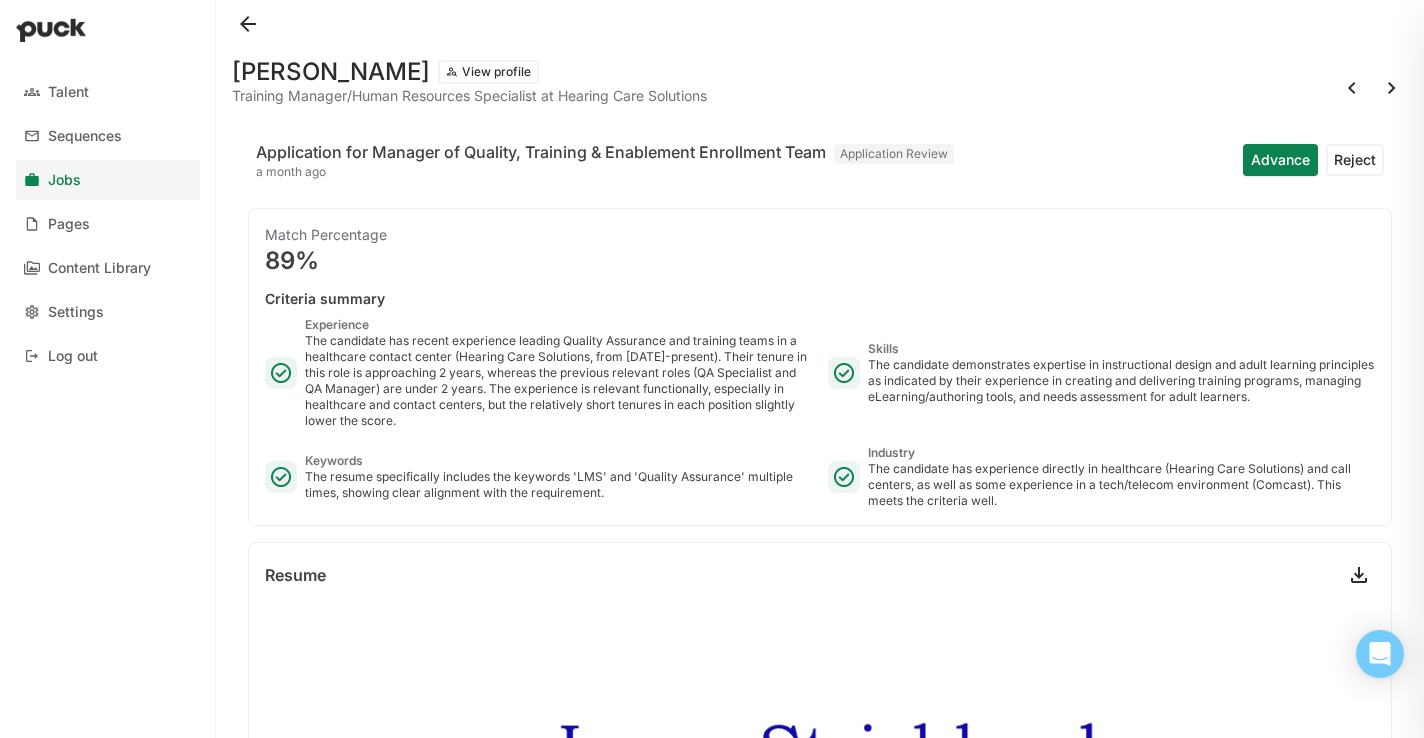 click at bounding box center (248, 24) 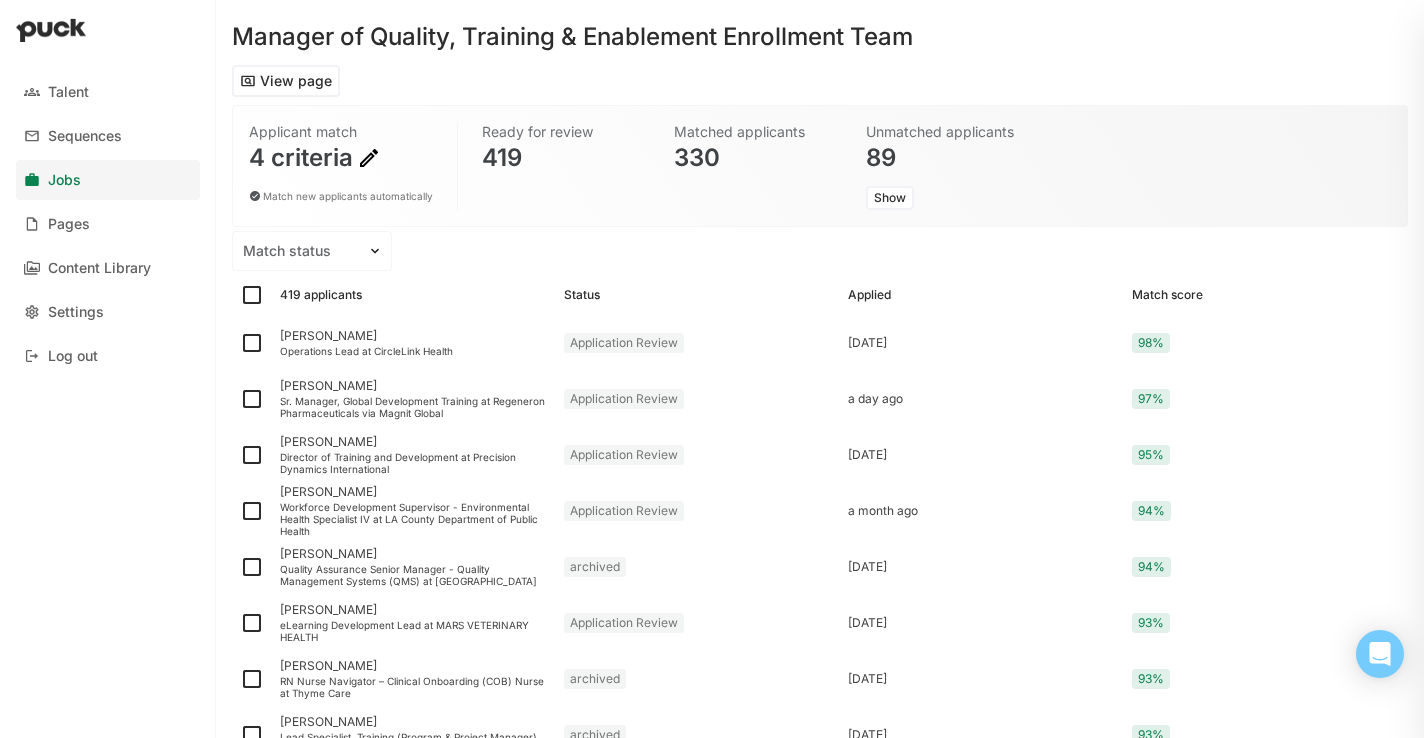 scroll, scrollTop: 0, scrollLeft: 0, axis: both 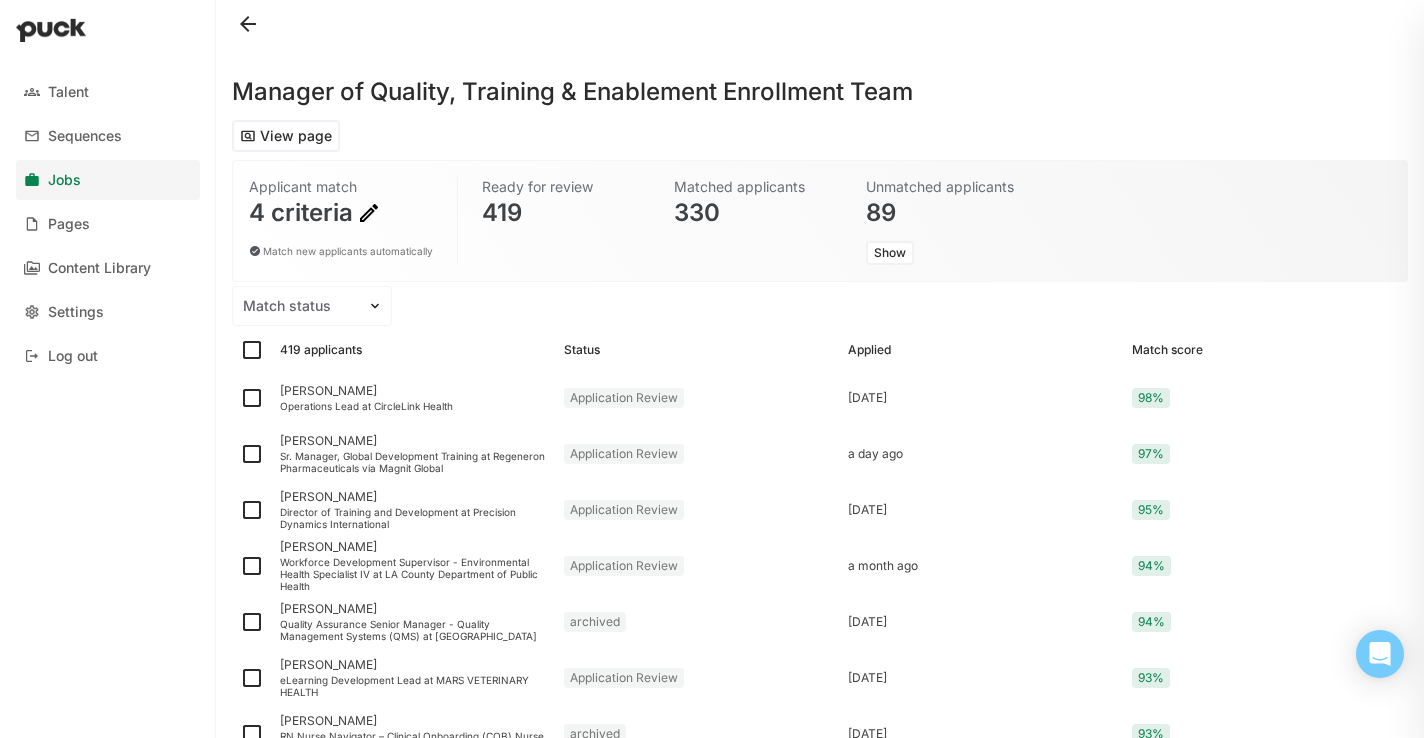 click at bounding box center (248, 24) 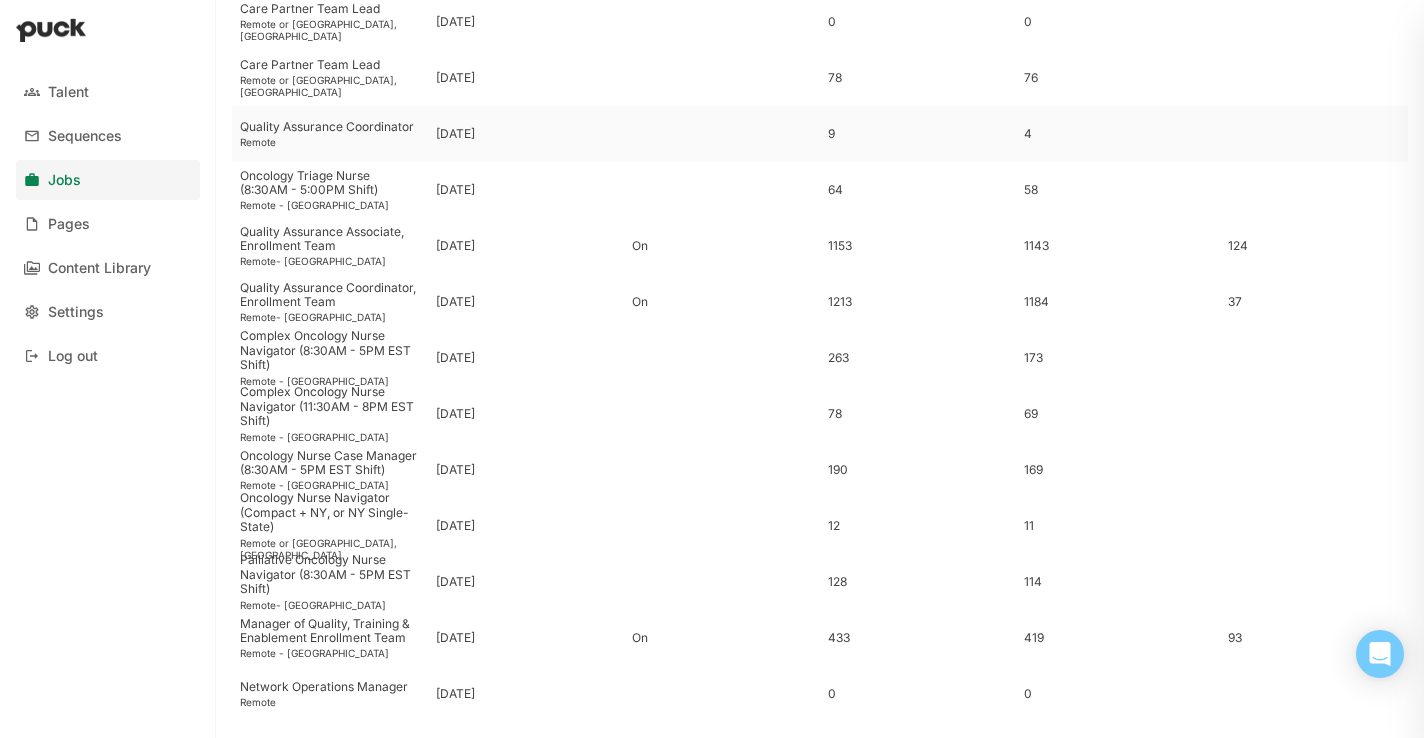 scroll, scrollTop: 551, scrollLeft: 0, axis: vertical 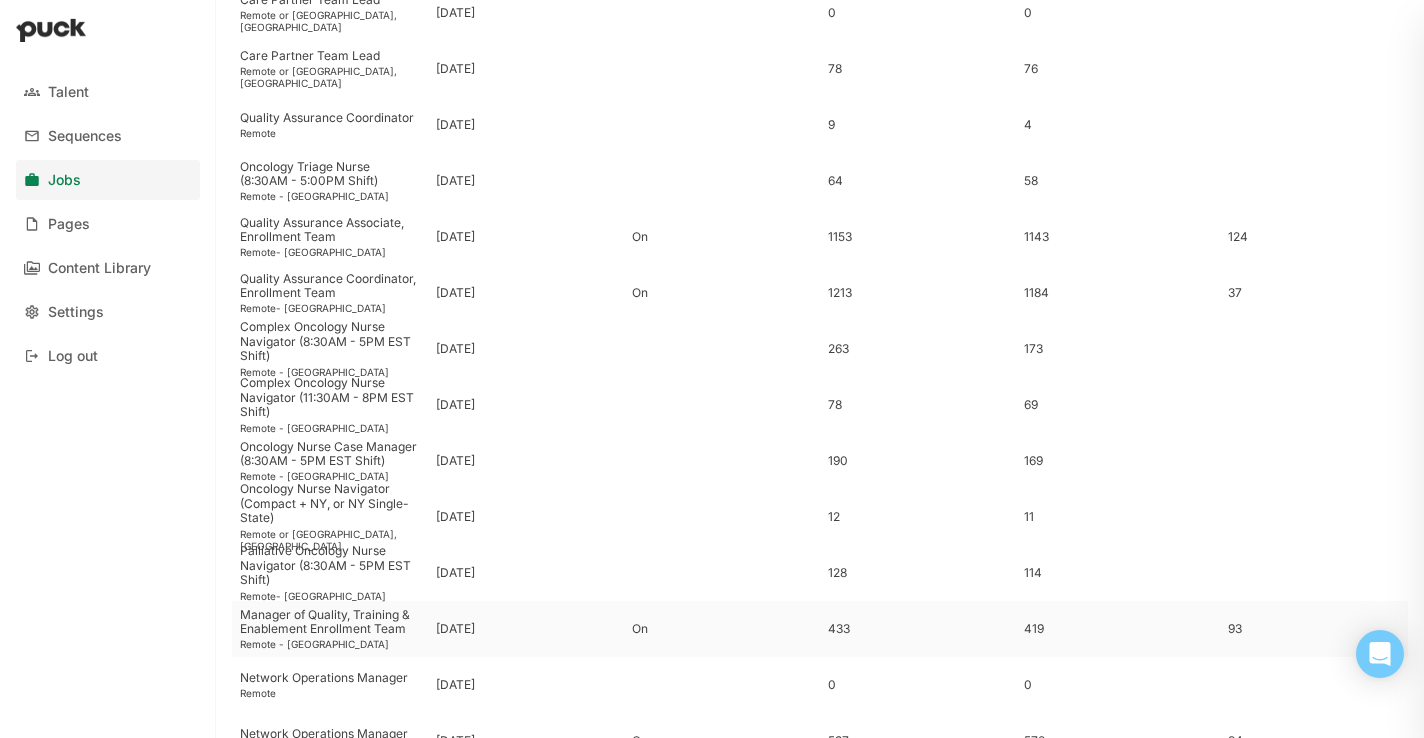 click on "Manager of Quality, Training & Enablement Enrollment Team" at bounding box center [330, 622] 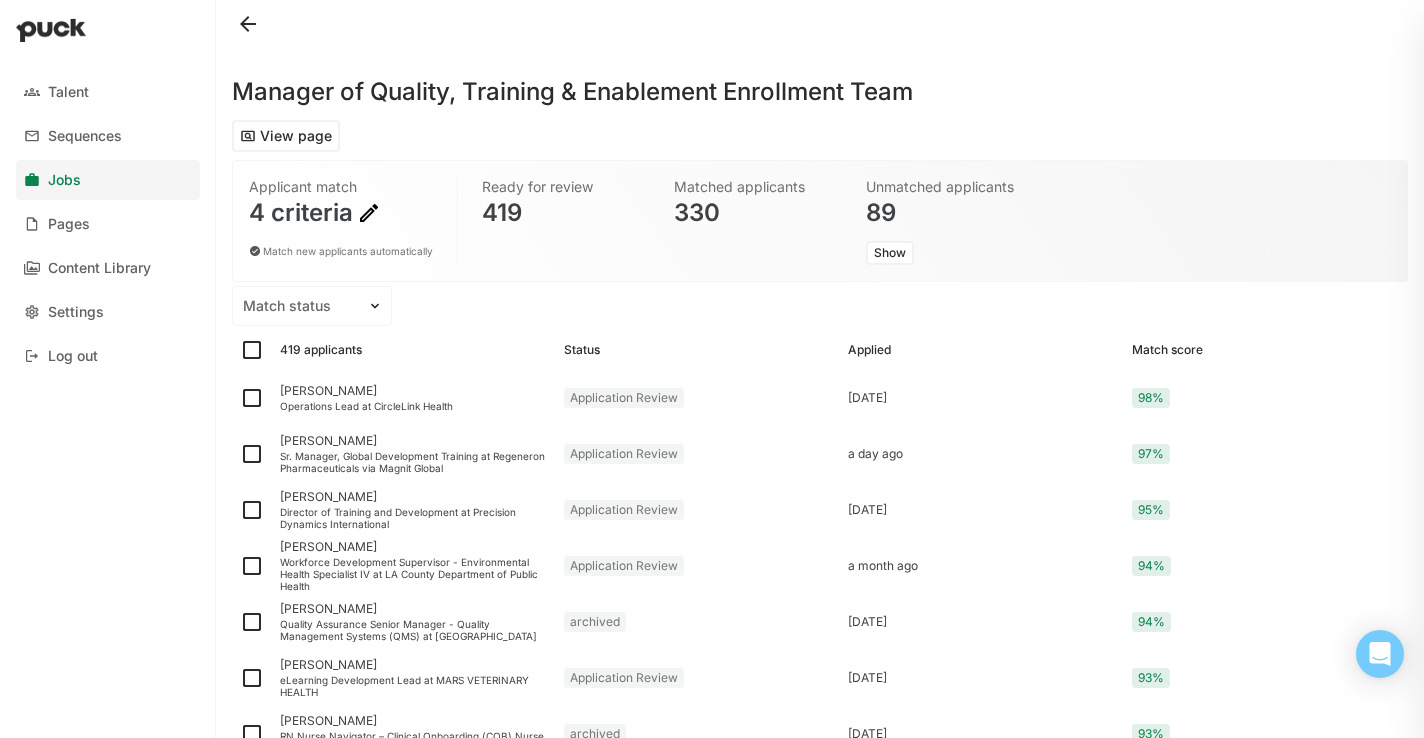 click on "4 criteria" at bounding box center [341, 213] 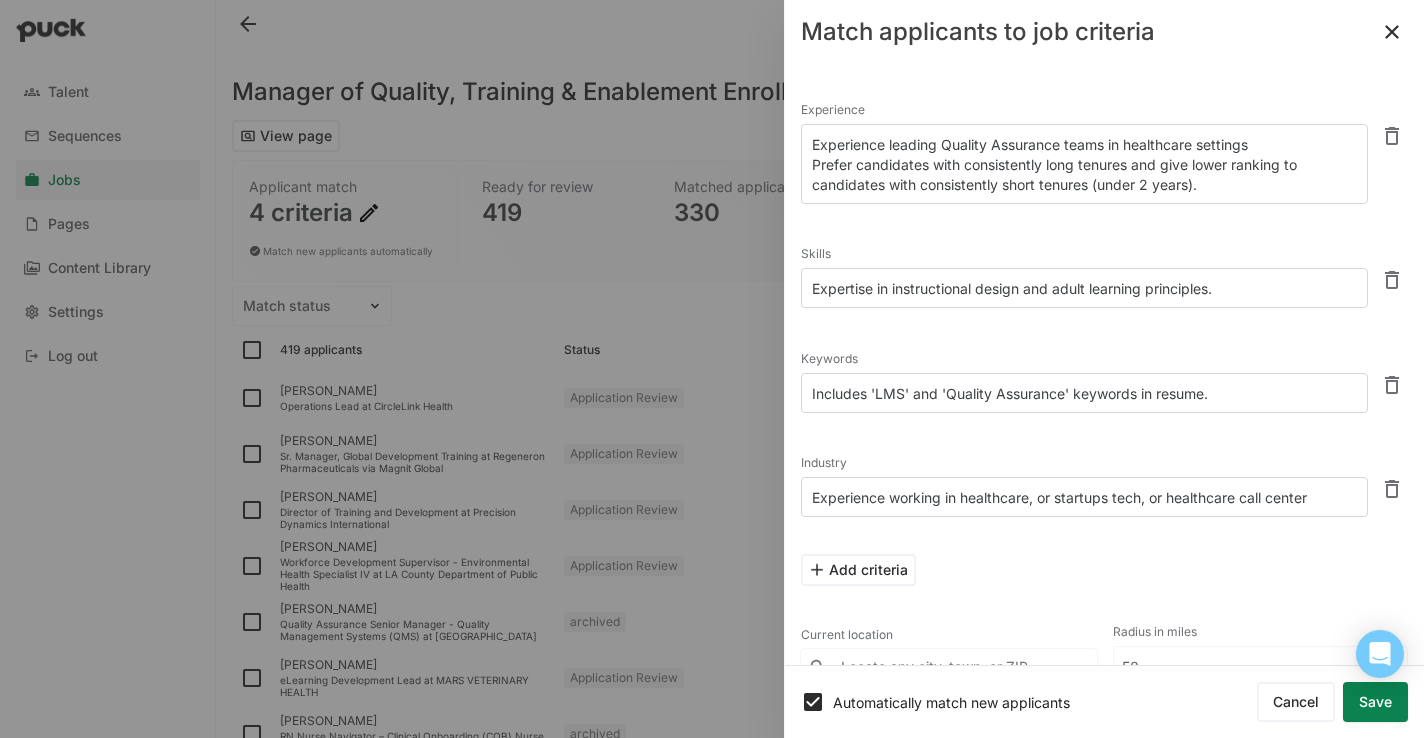 scroll, scrollTop: 66, scrollLeft: 0, axis: vertical 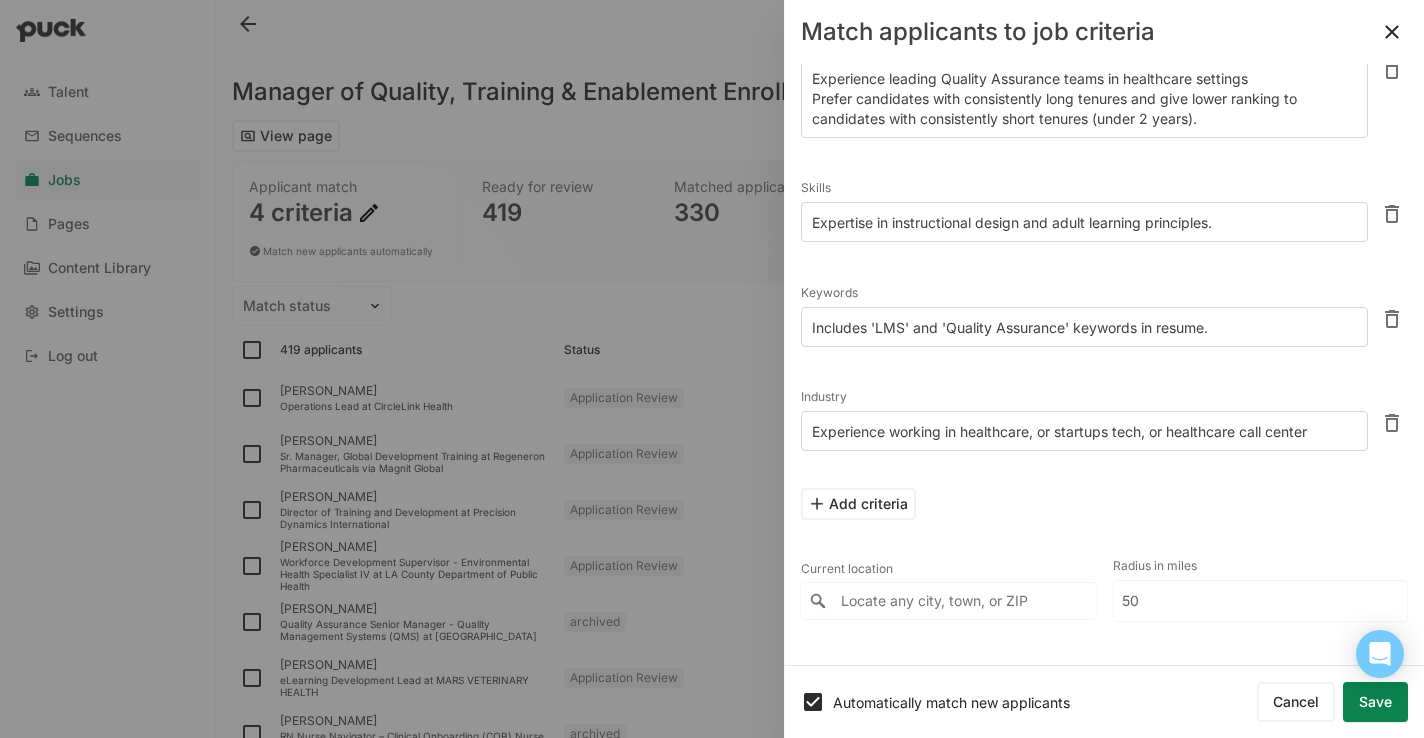 click on "Save" at bounding box center (1375, 702) 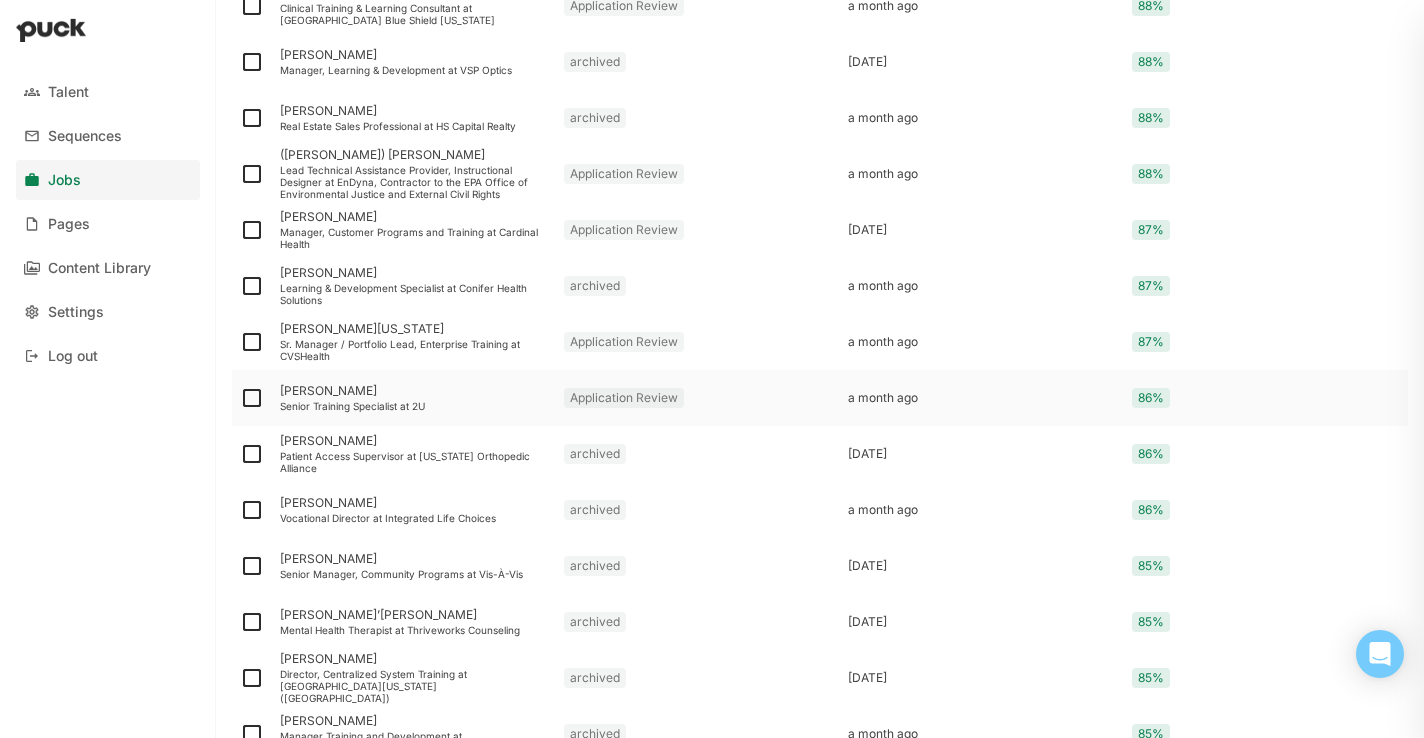 scroll, scrollTop: 2562, scrollLeft: 0, axis: vertical 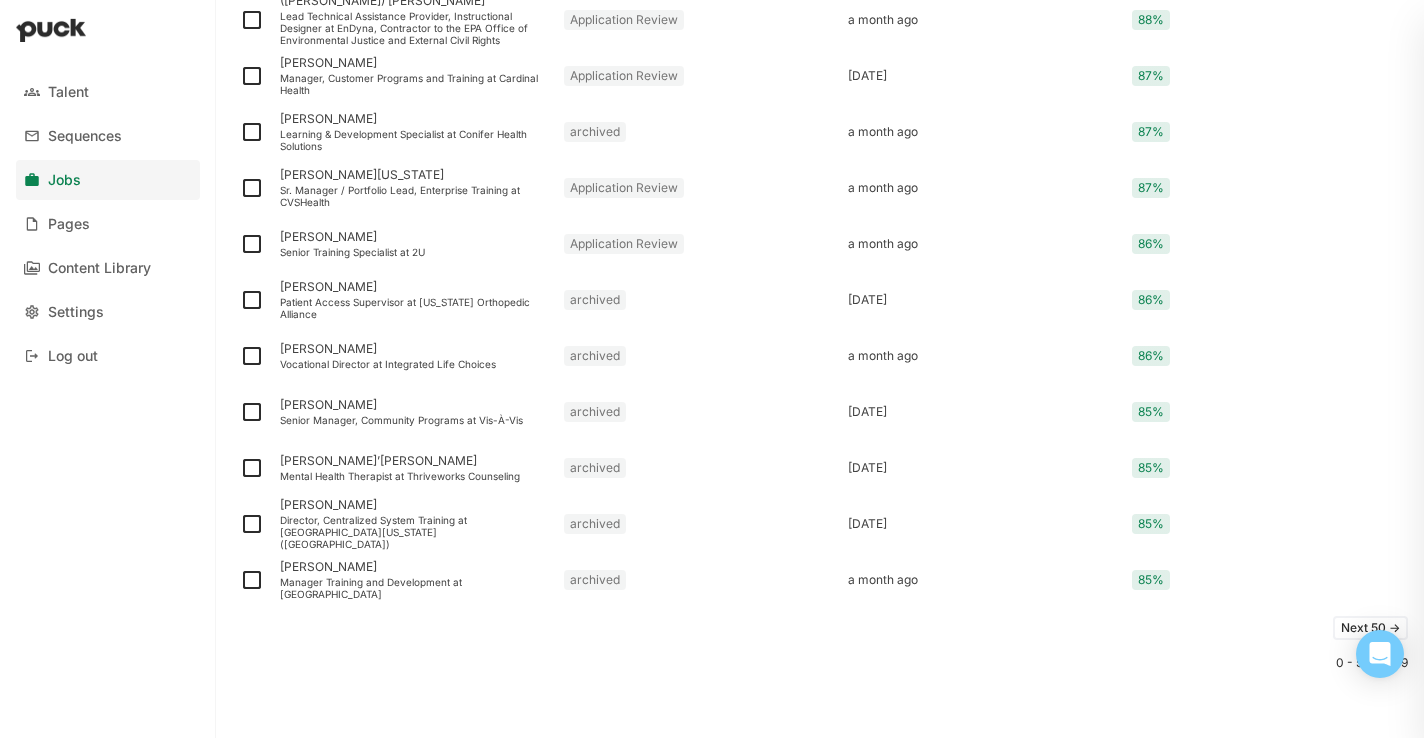 click on "Next 50 ->" at bounding box center (1370, 628) 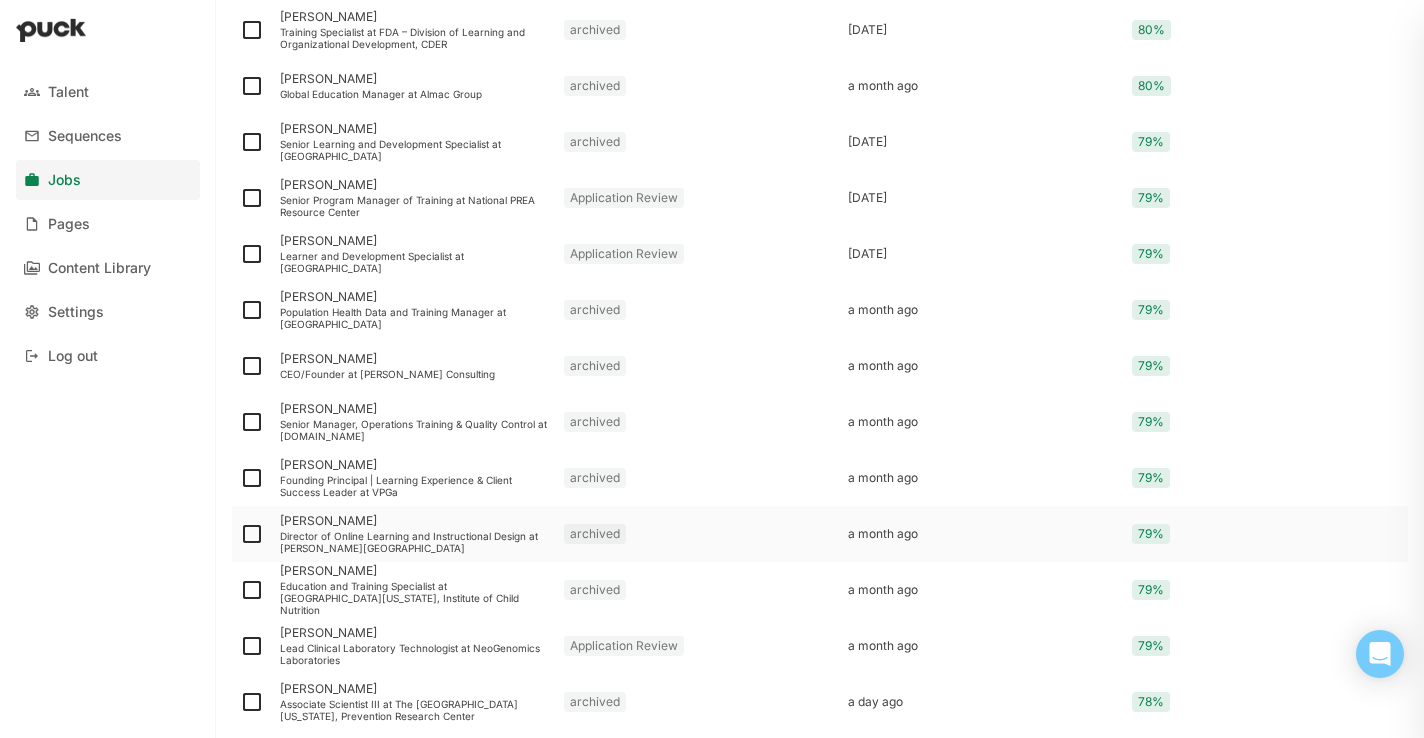 scroll, scrollTop: 2383, scrollLeft: 0, axis: vertical 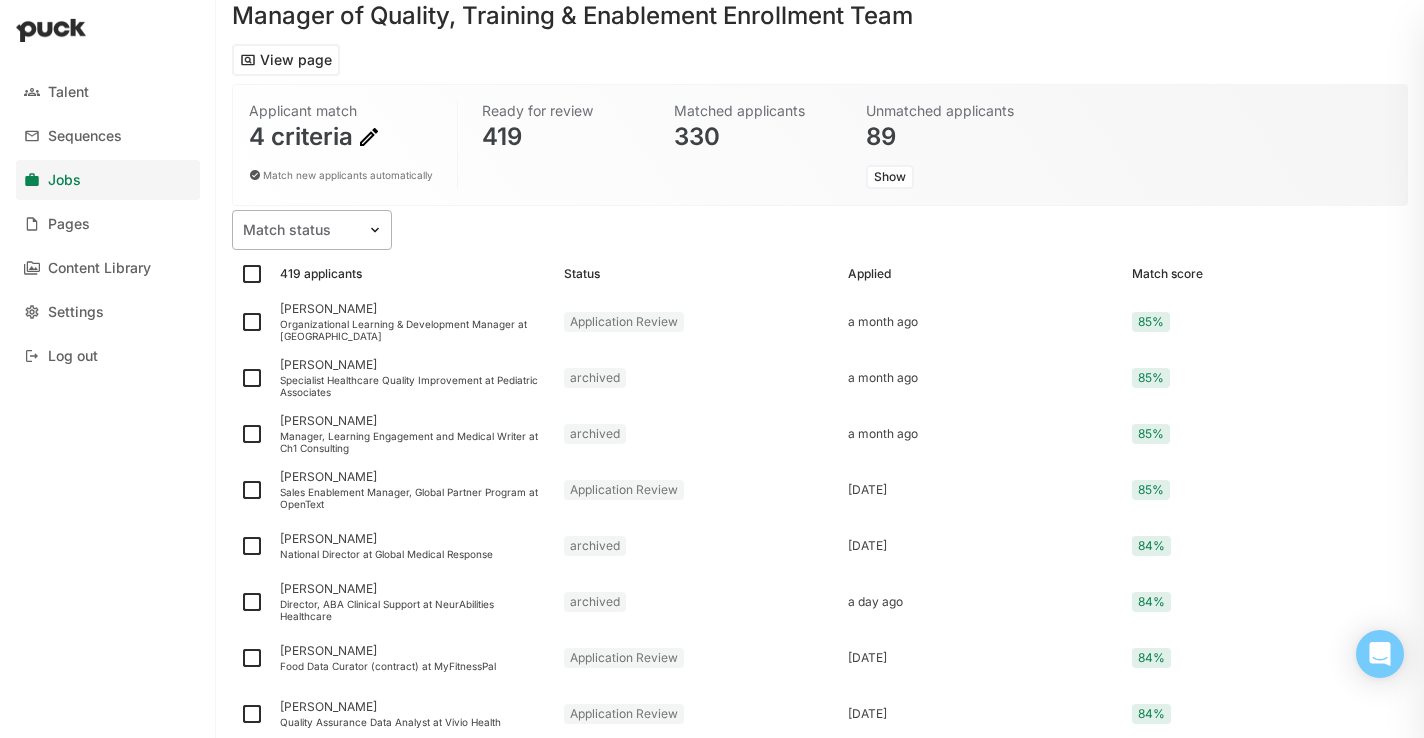 click at bounding box center (375, 230) 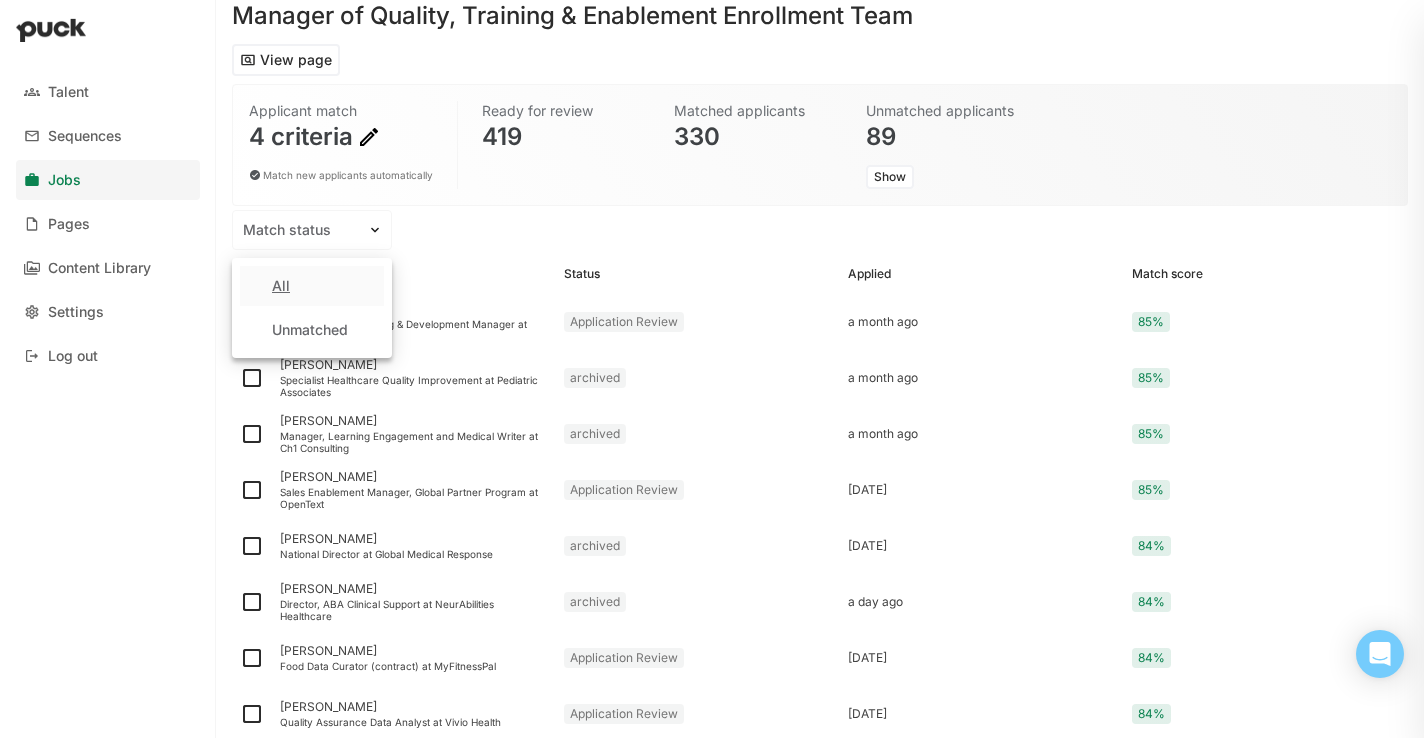 click on "All, 1 of 2. 2 results available. Use Up and Down to choose options, press Enter to select the currently focused option, press Escape to exit the menu, press Tab to select the option and exit the menu. Match status All Unmatched" at bounding box center (820, 230) 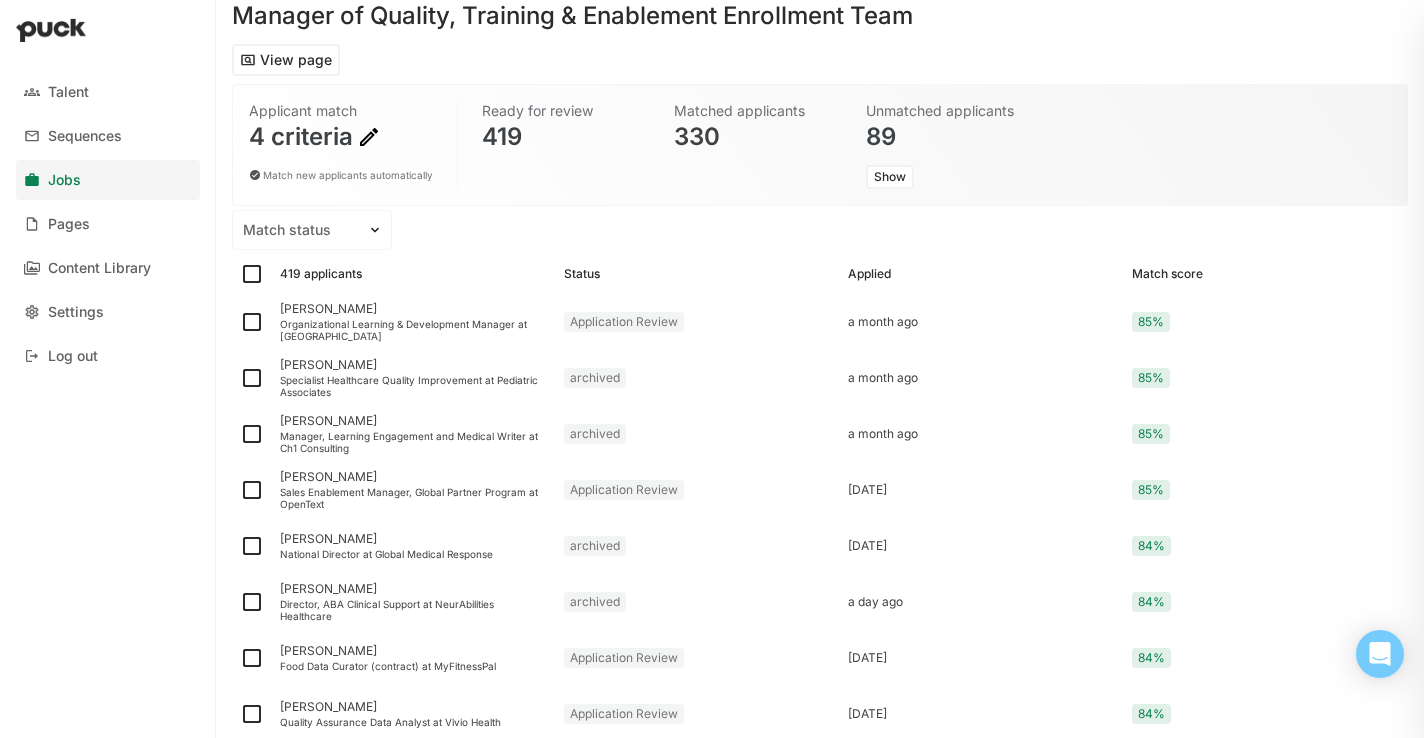 click on "Status" at bounding box center (698, 274) 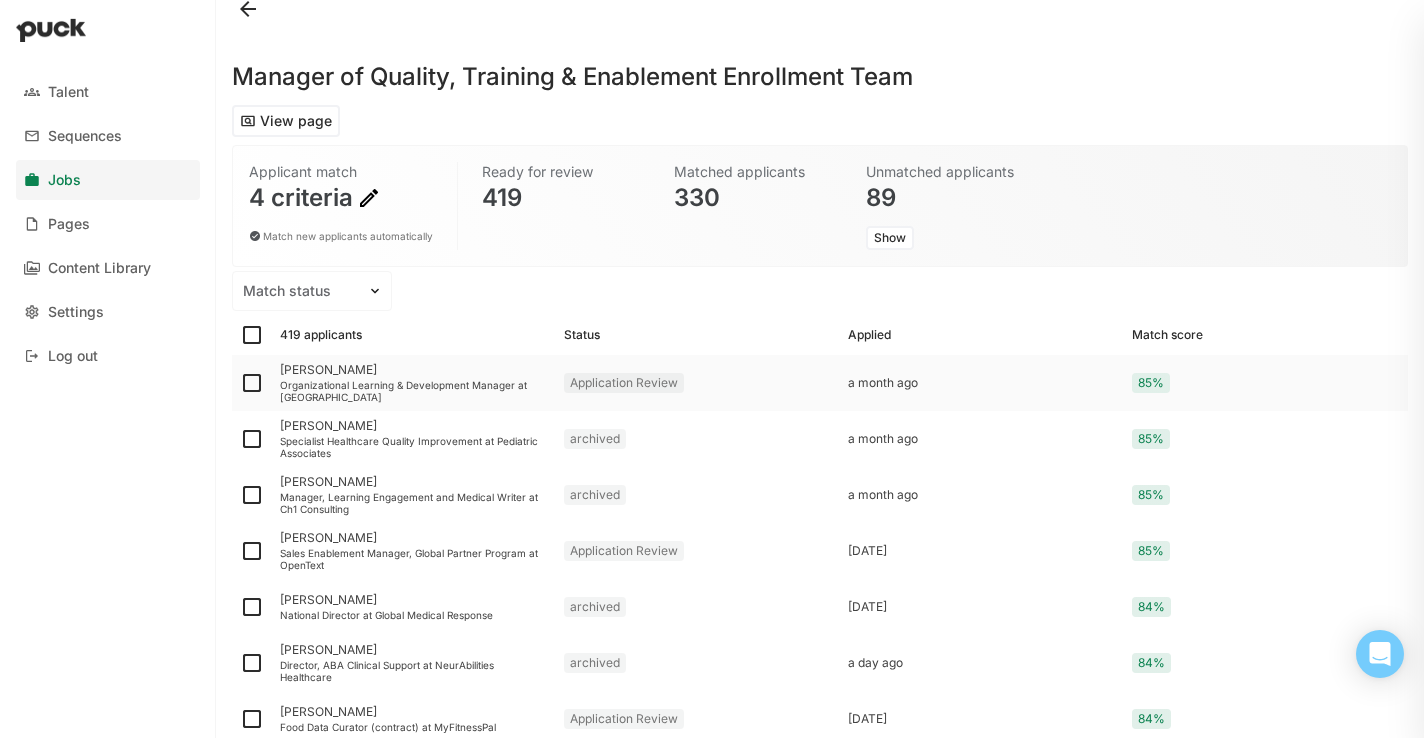scroll, scrollTop: 6, scrollLeft: 0, axis: vertical 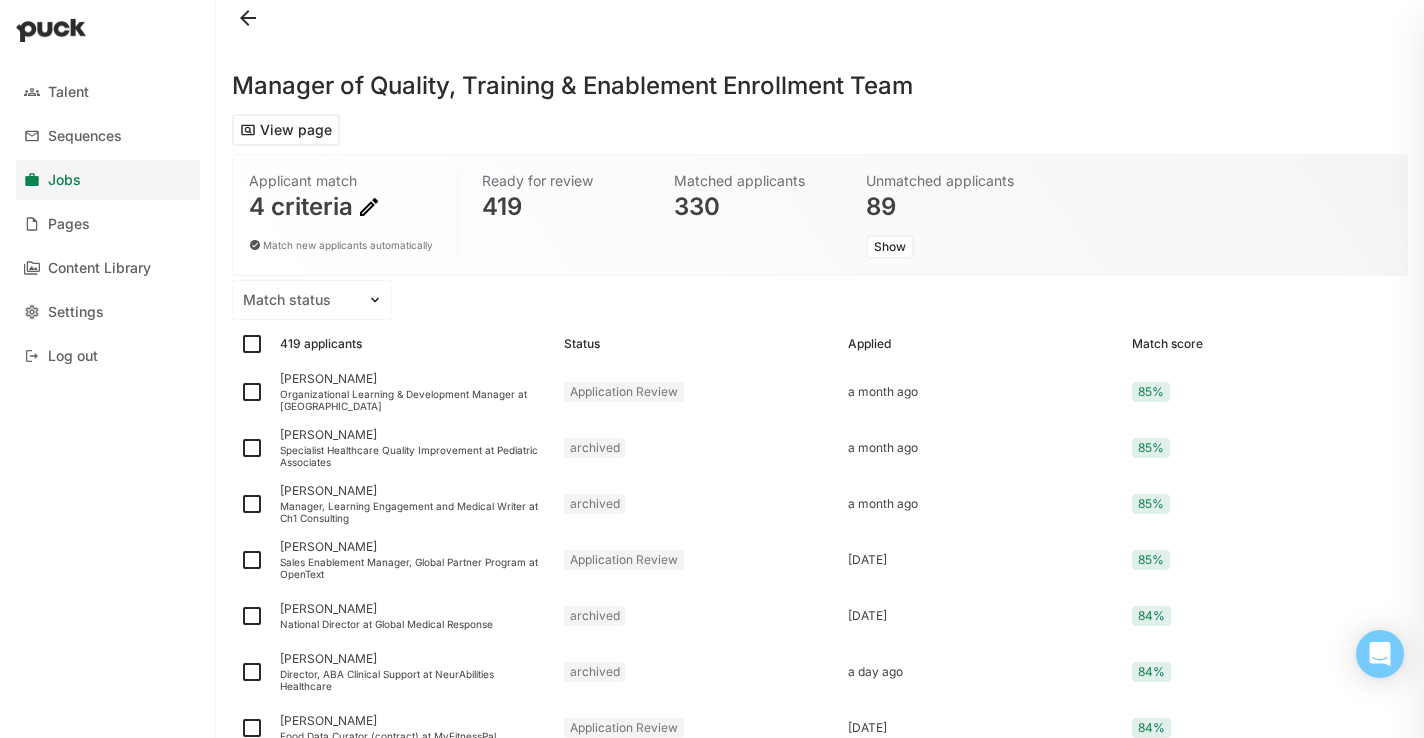 click at bounding box center (369, 207) 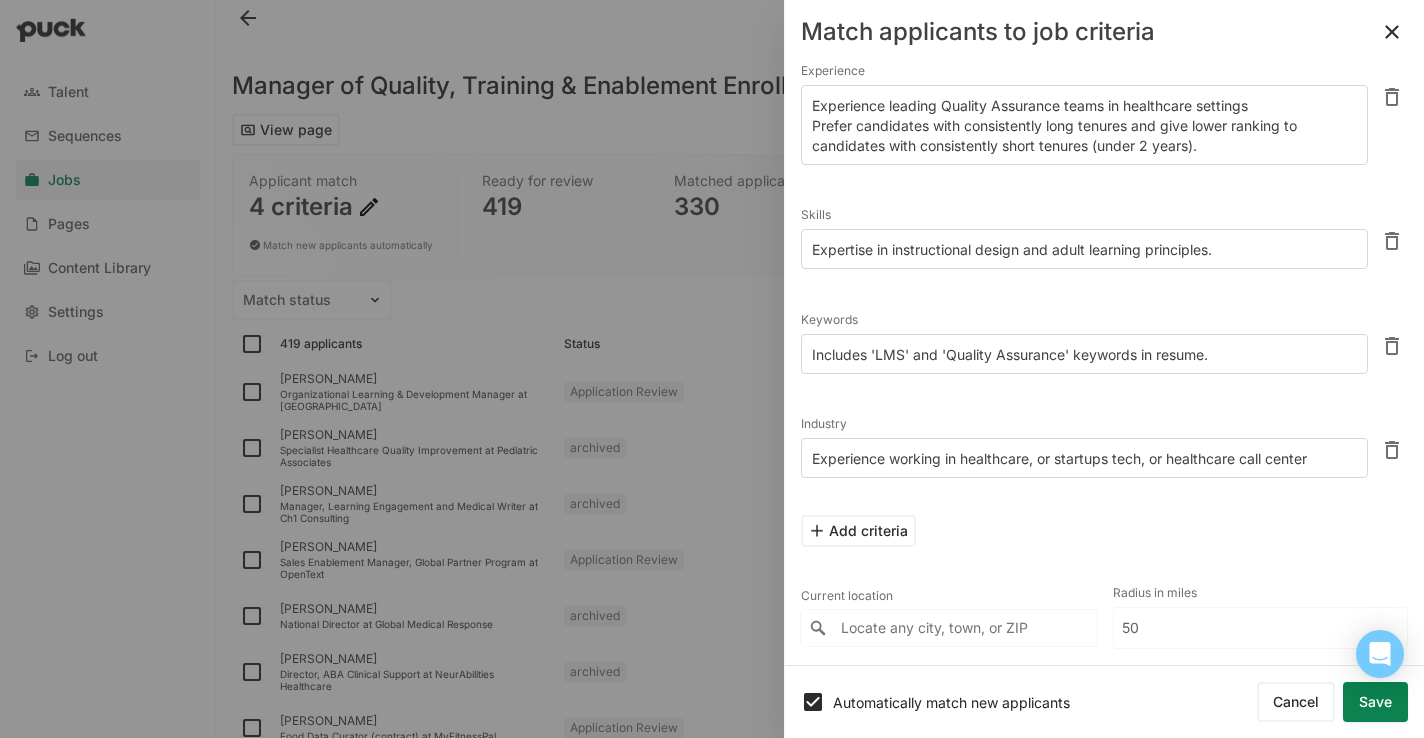 scroll, scrollTop: 0, scrollLeft: 0, axis: both 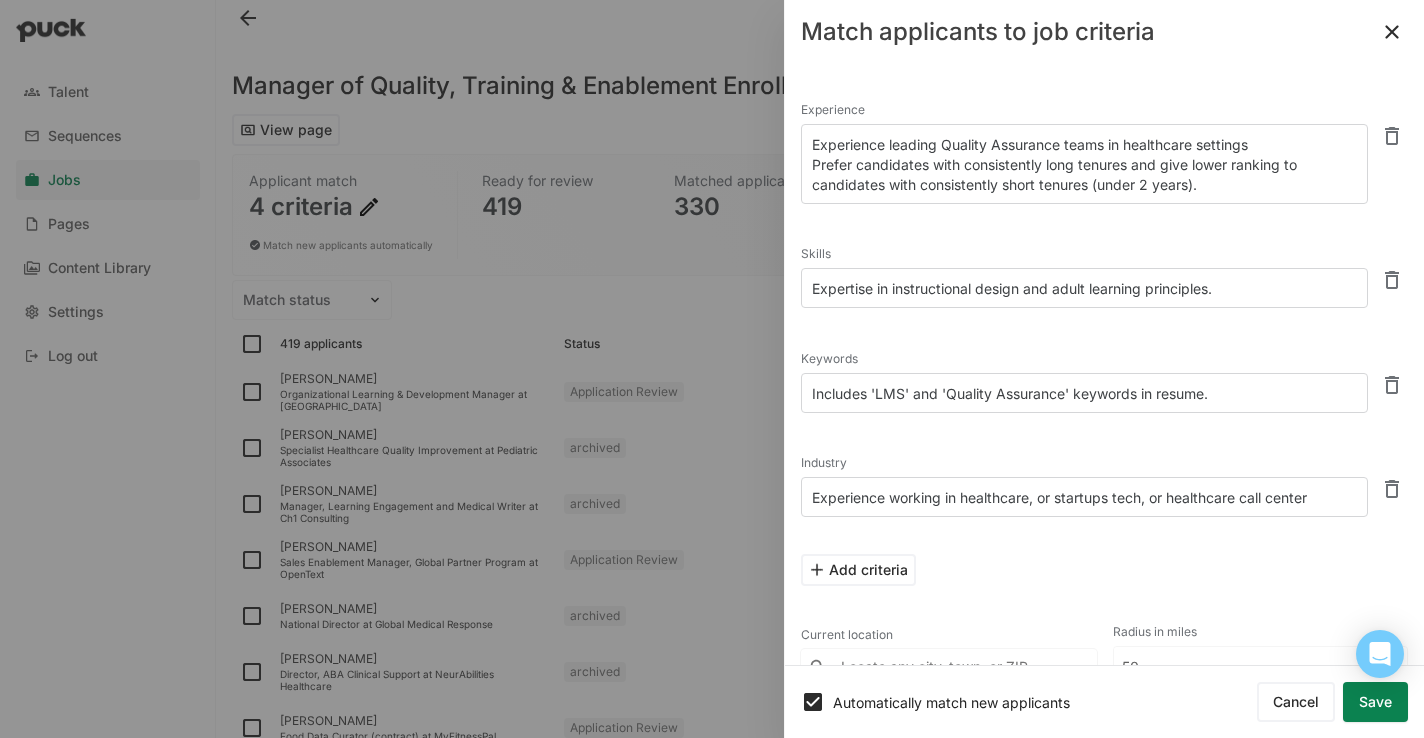 click at bounding box center [1392, 32] 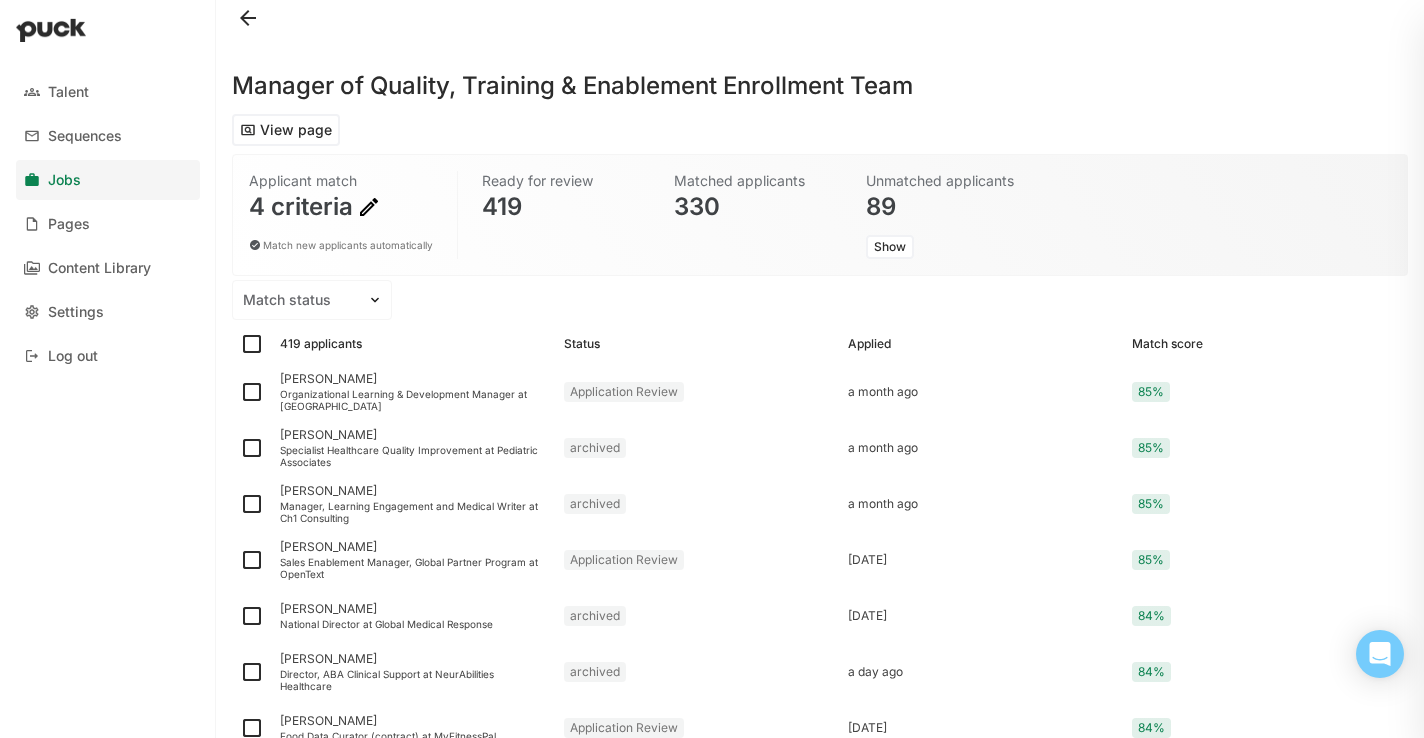 click on "Ready for review" at bounding box center (564, 181) 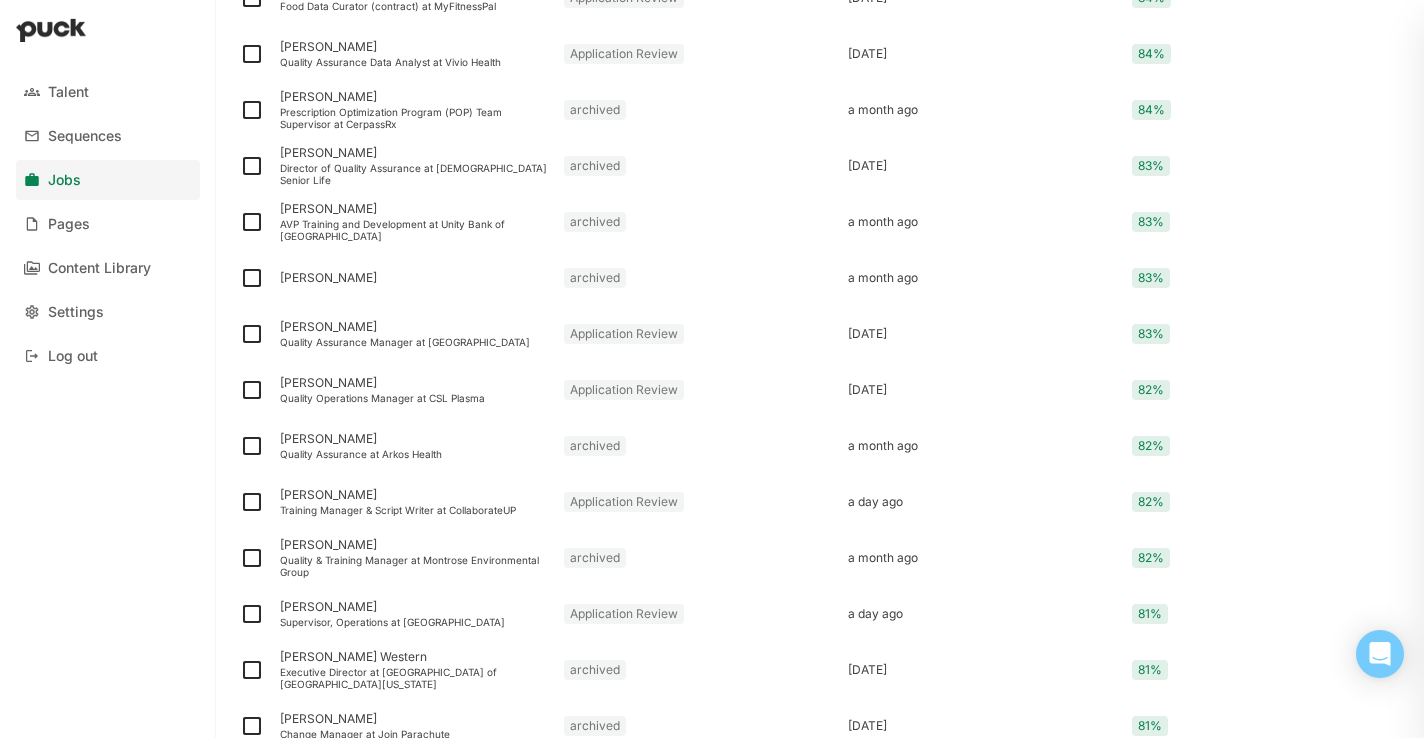 scroll, scrollTop: 743, scrollLeft: 0, axis: vertical 